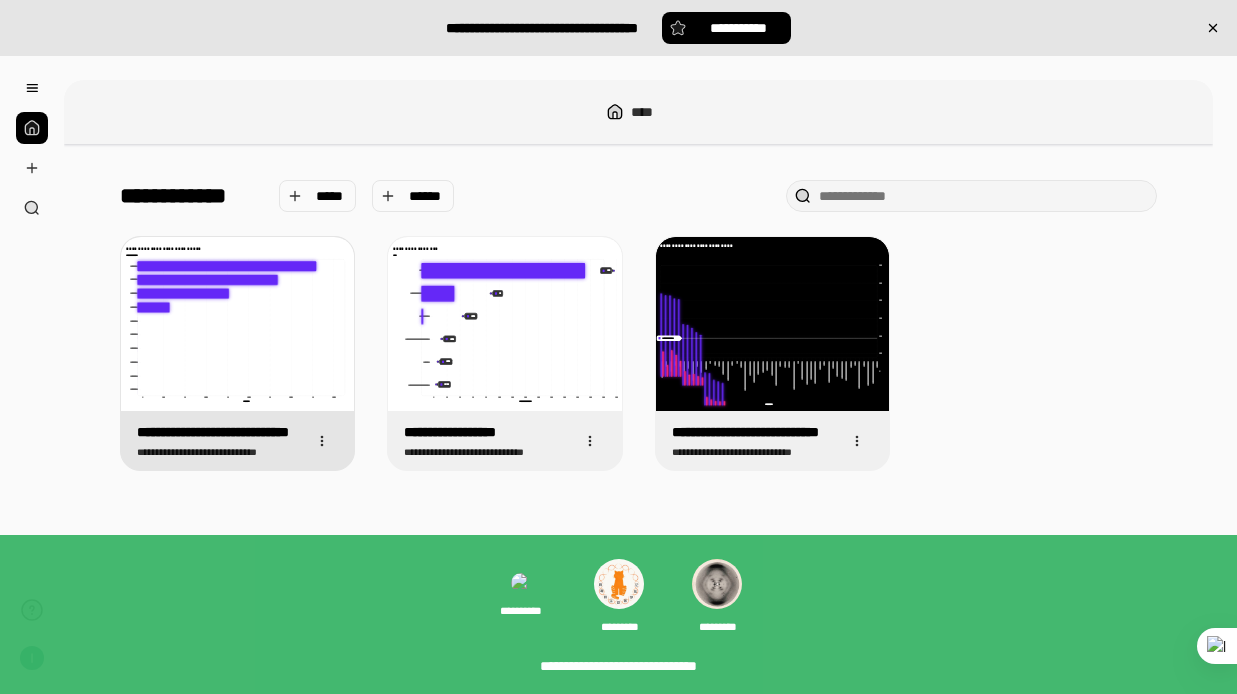 scroll, scrollTop: 0, scrollLeft: 0, axis: both 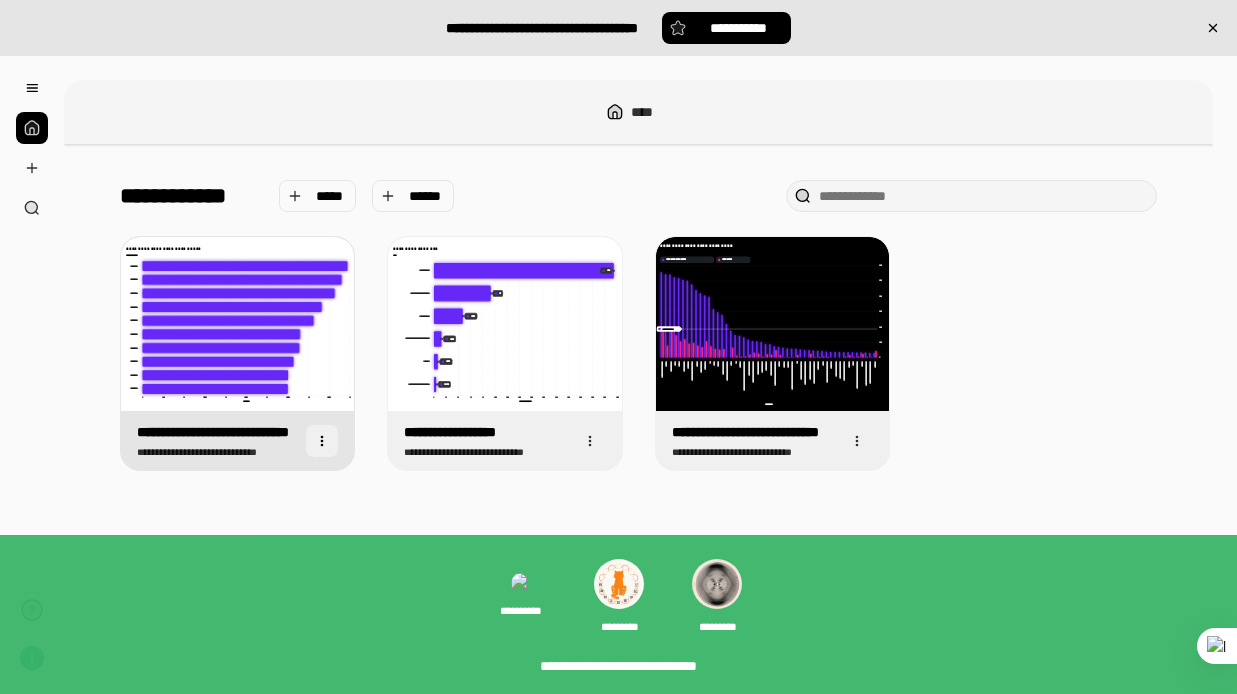 click at bounding box center [322, 441] 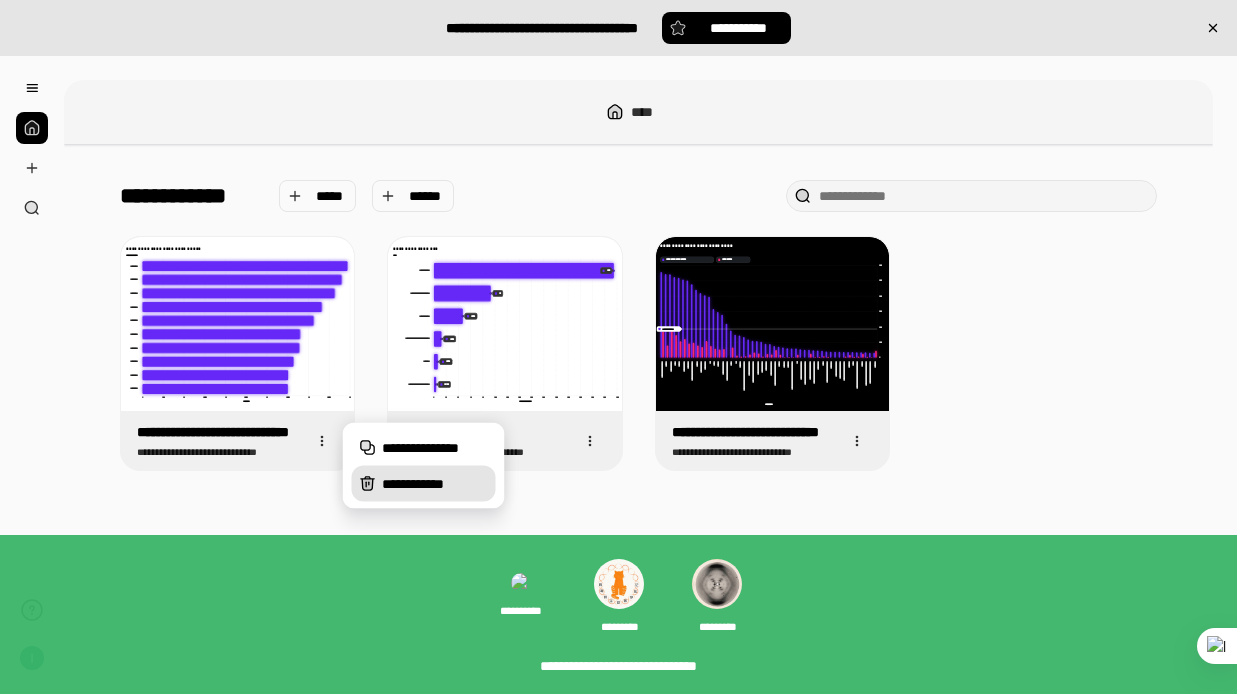 click 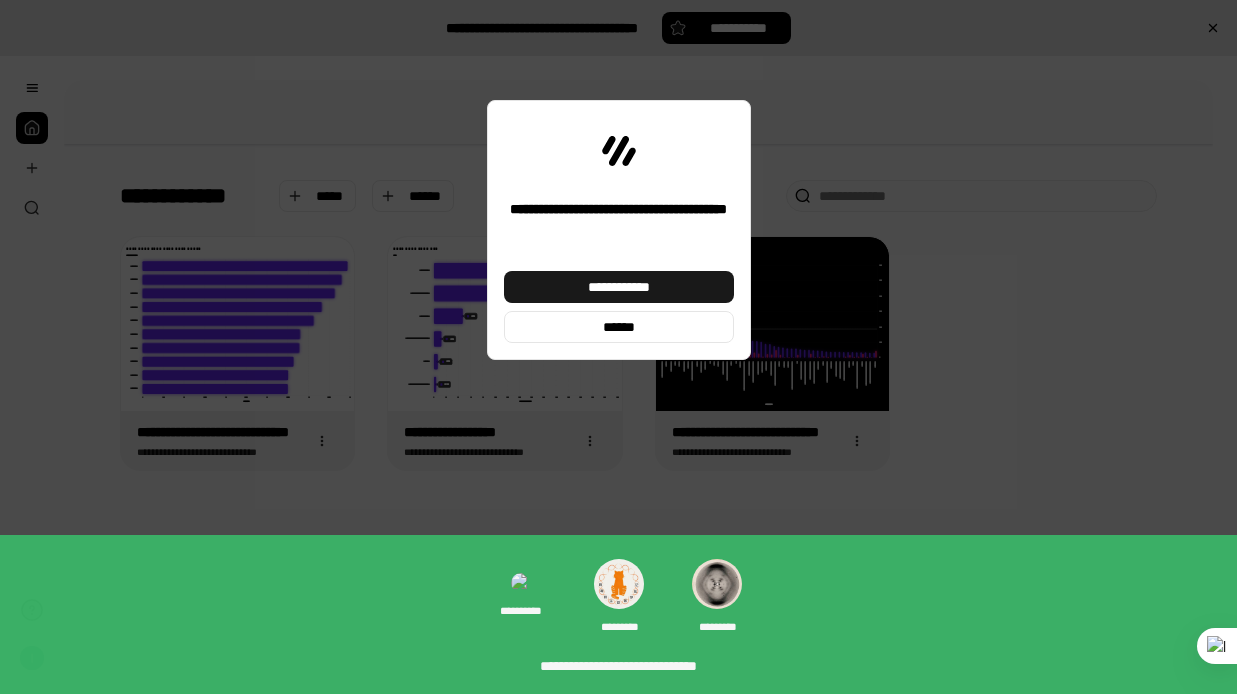 click on "**********" at bounding box center [618, 287] 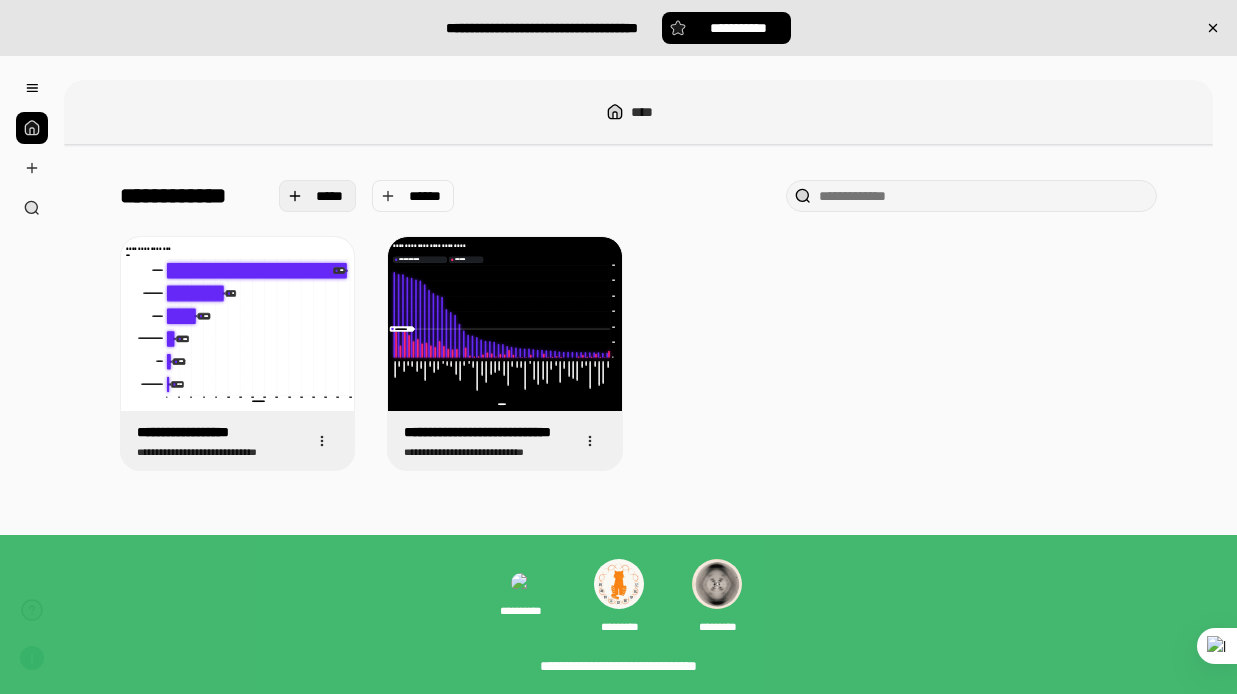 click on "*****" at bounding box center (330, 196) 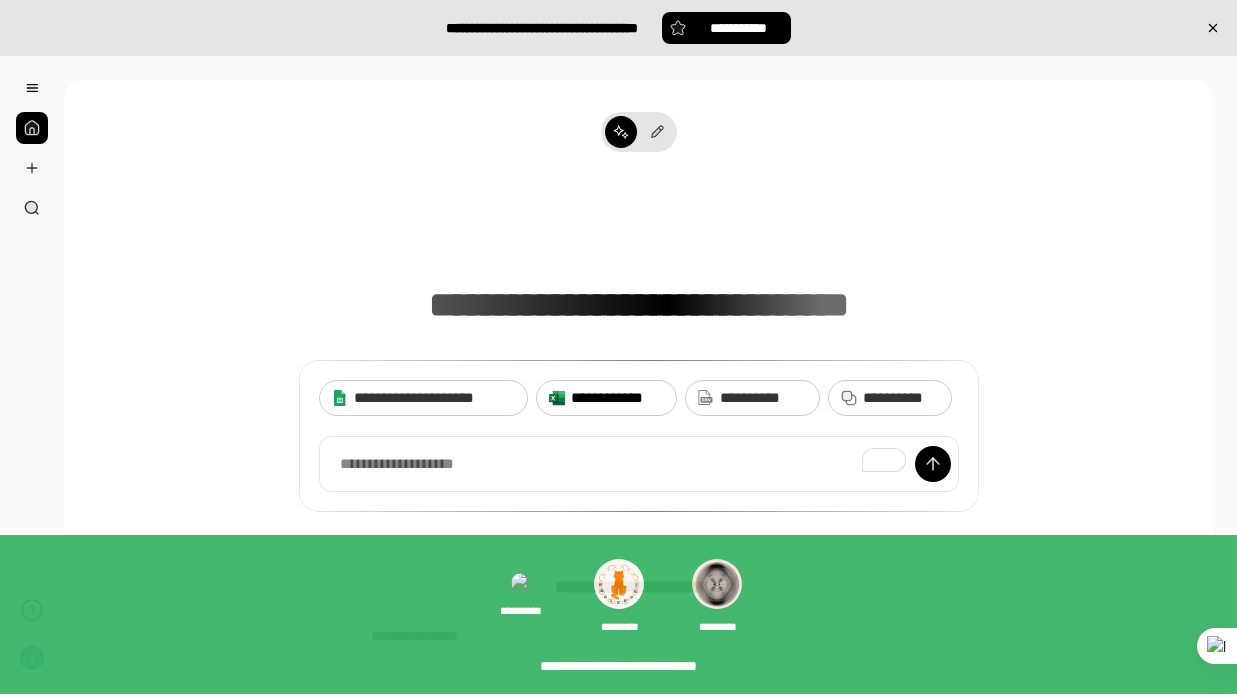click on "**********" at bounding box center (617, 398) 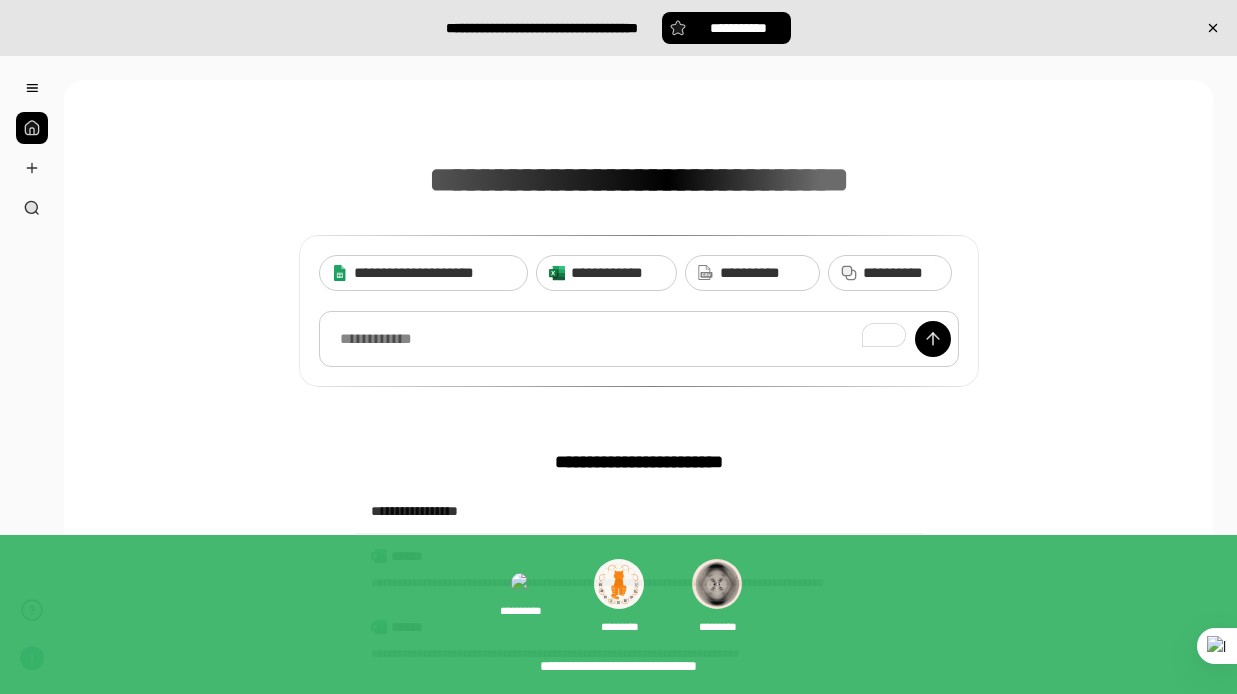 scroll, scrollTop: 74, scrollLeft: 0, axis: vertical 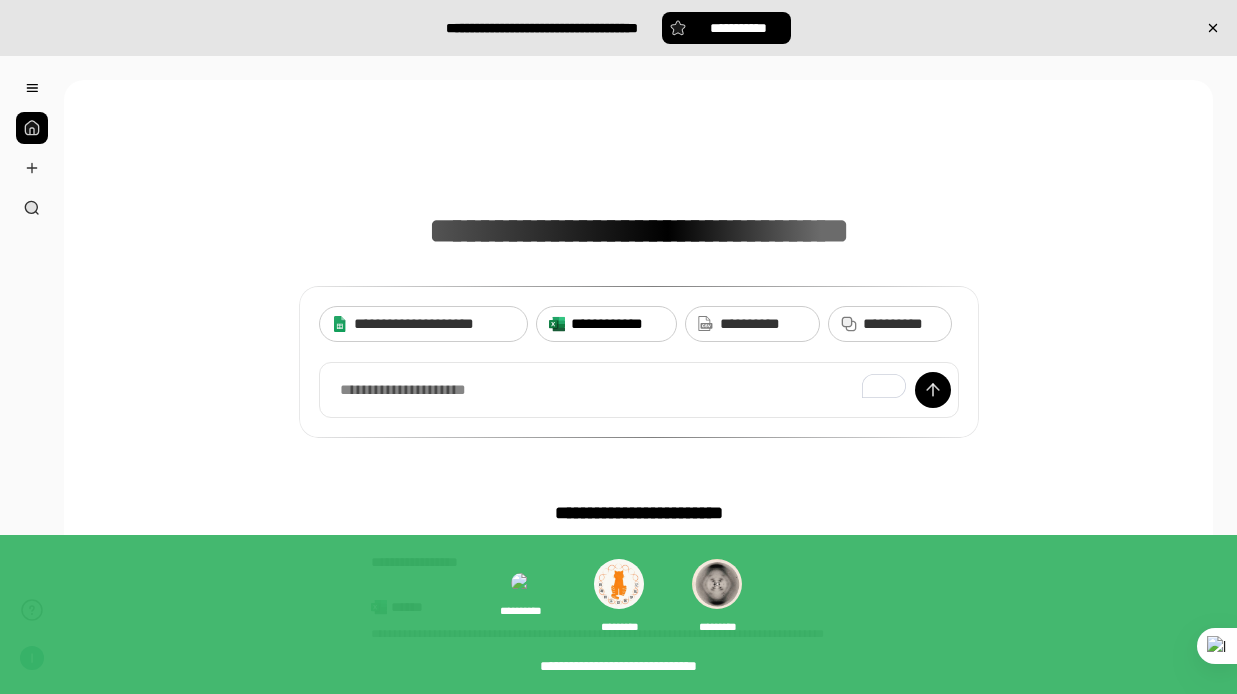 click on "**********" at bounding box center (617, 324) 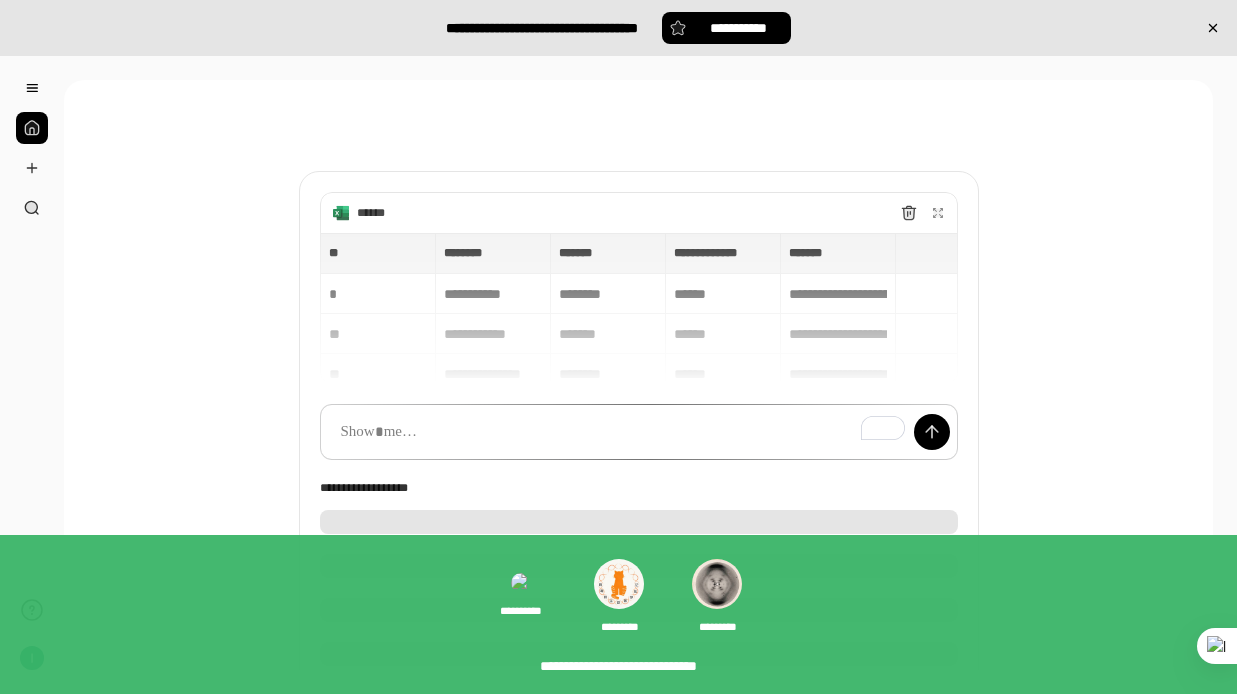 scroll, scrollTop: 95, scrollLeft: 0, axis: vertical 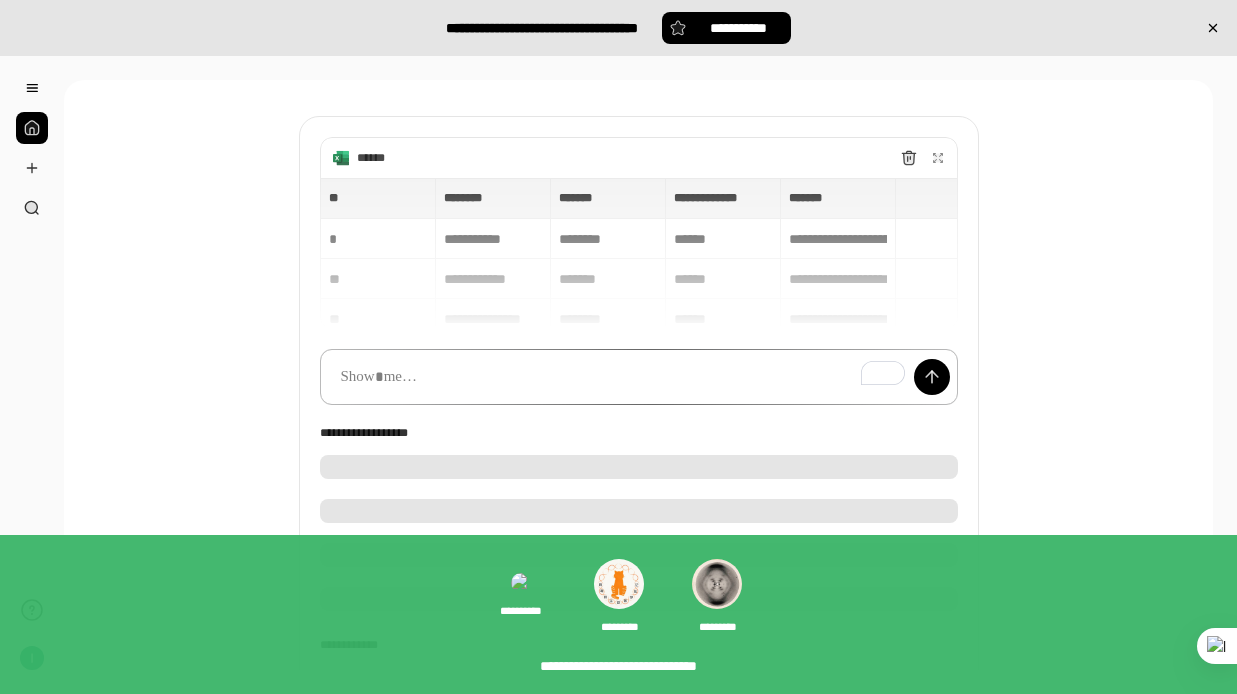 click at bounding box center (639, 377) 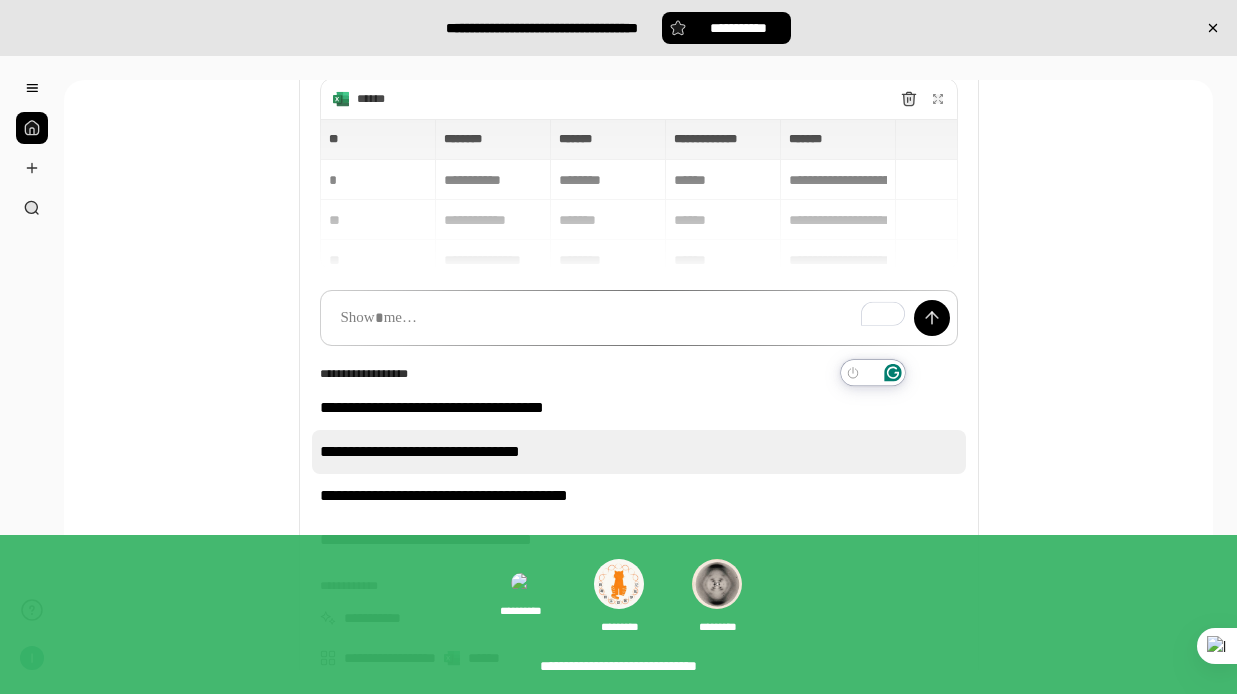 scroll, scrollTop: 158, scrollLeft: 0, axis: vertical 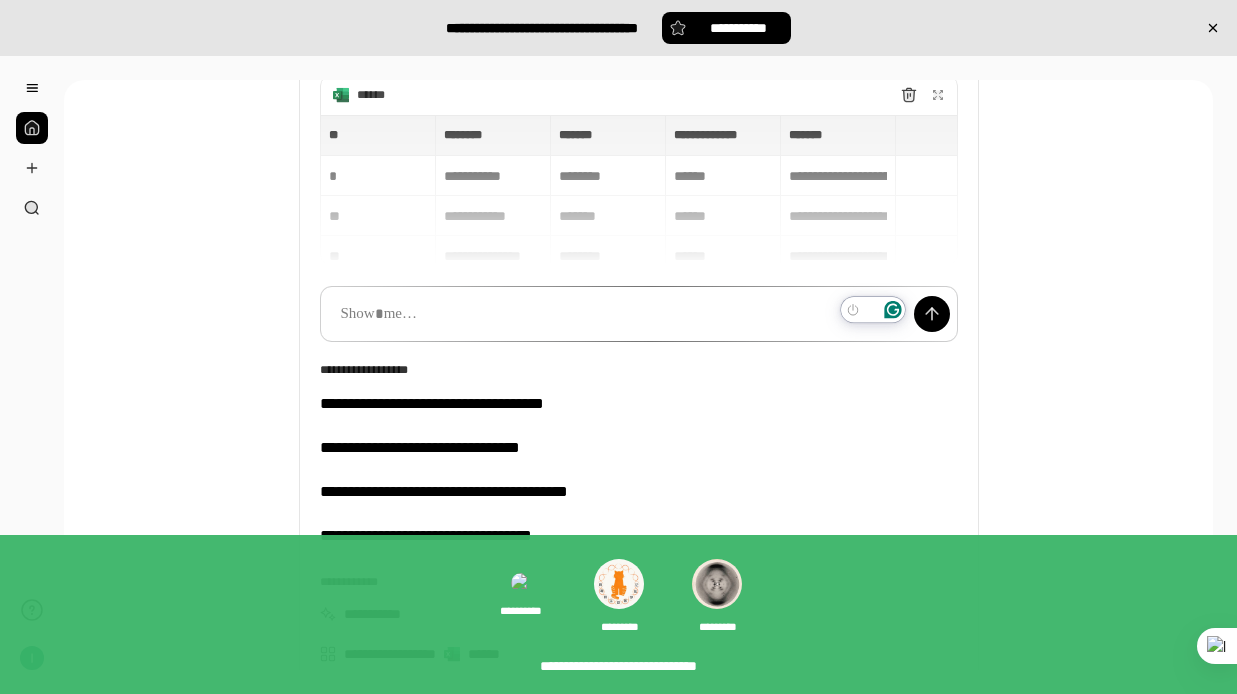 click on "**********" at bounding box center [639, 614] 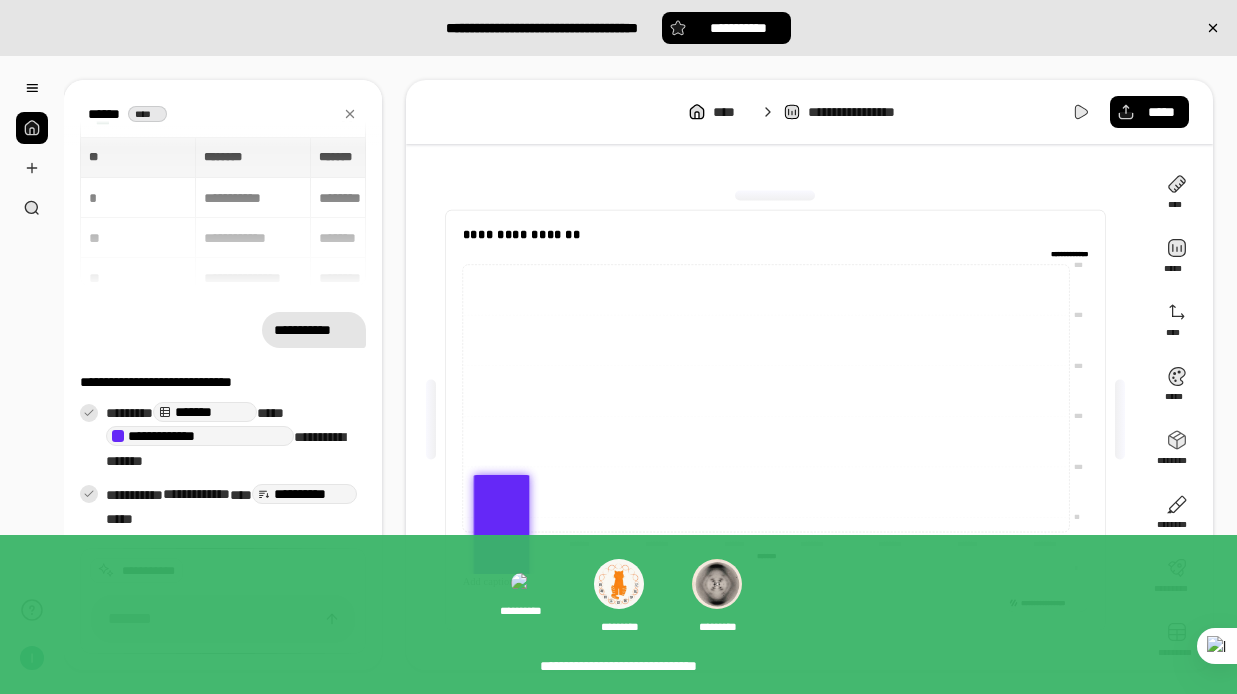 scroll, scrollTop: 55, scrollLeft: 0, axis: vertical 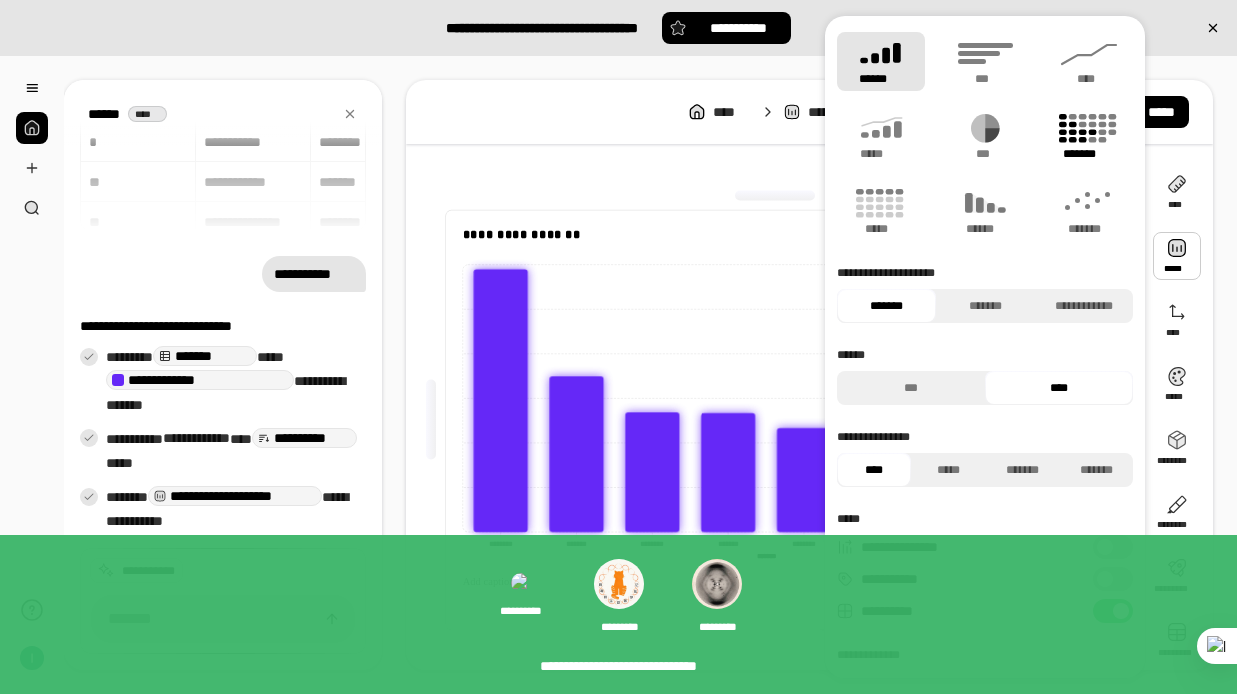 click on "*******" at bounding box center [1089, 154] 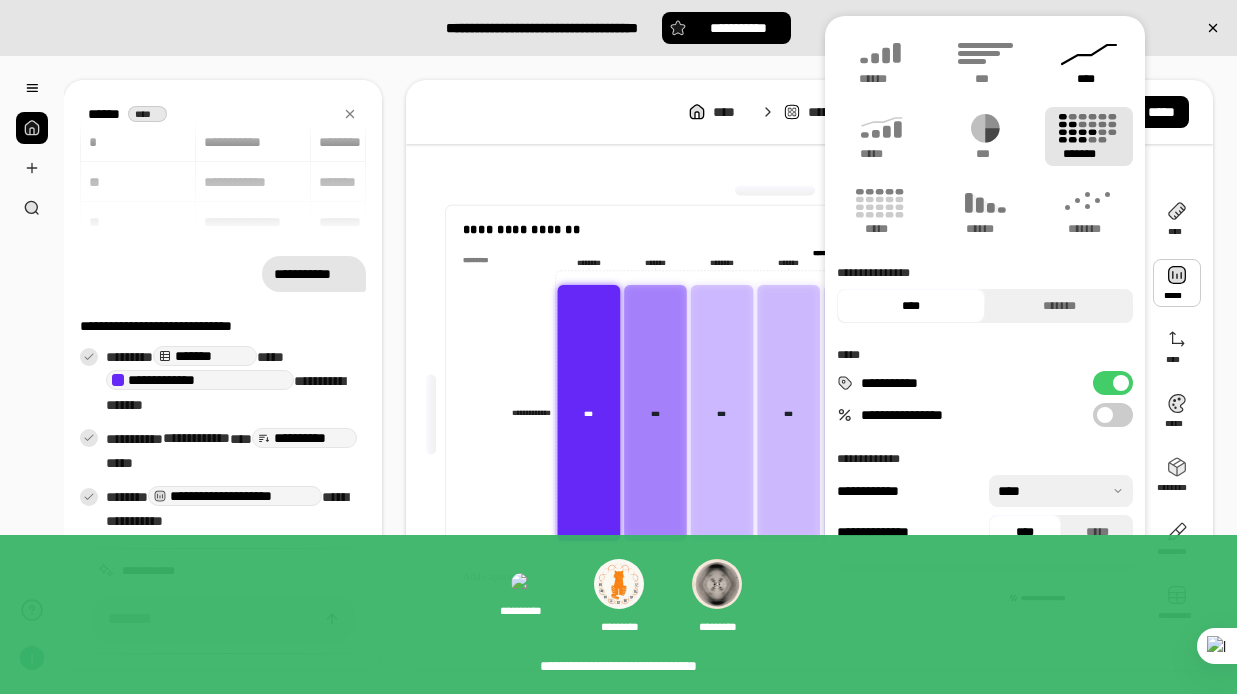 click 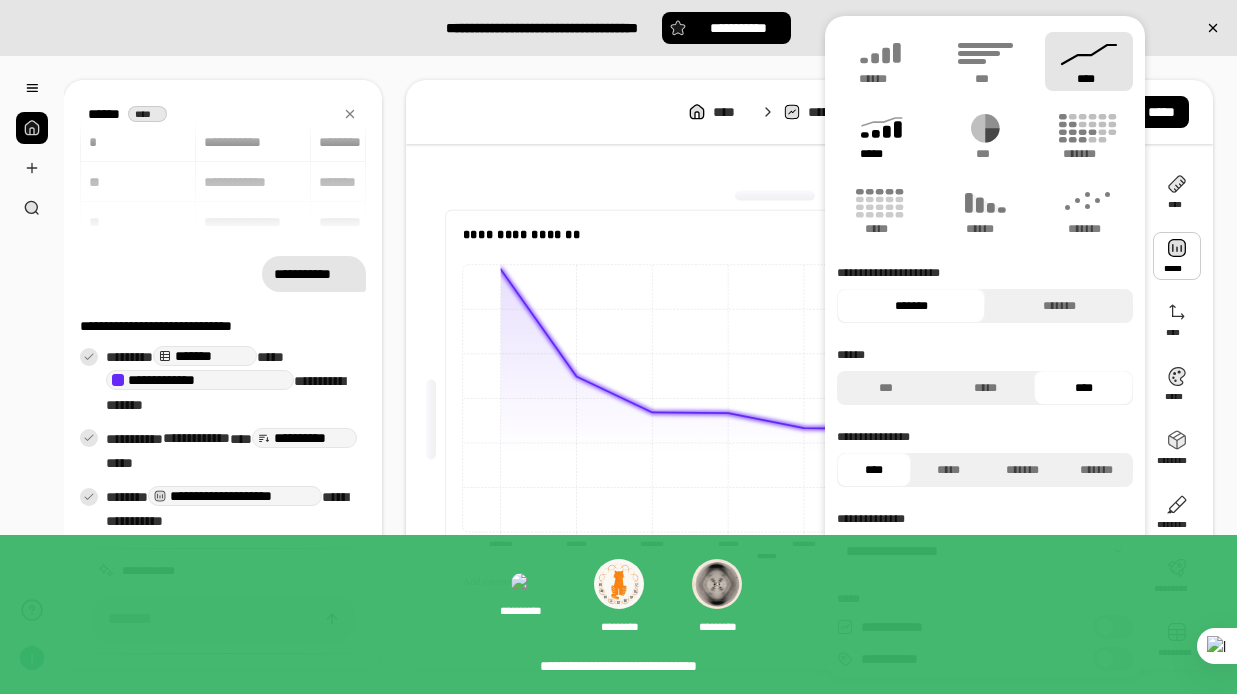 click 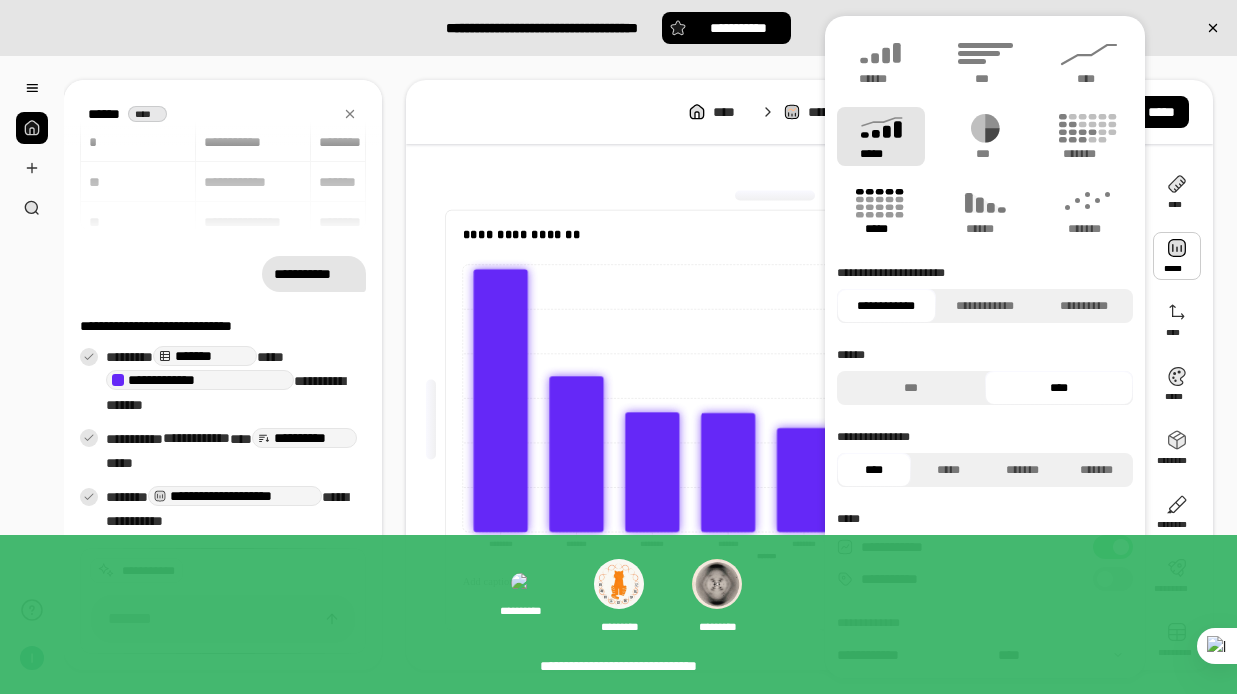 click 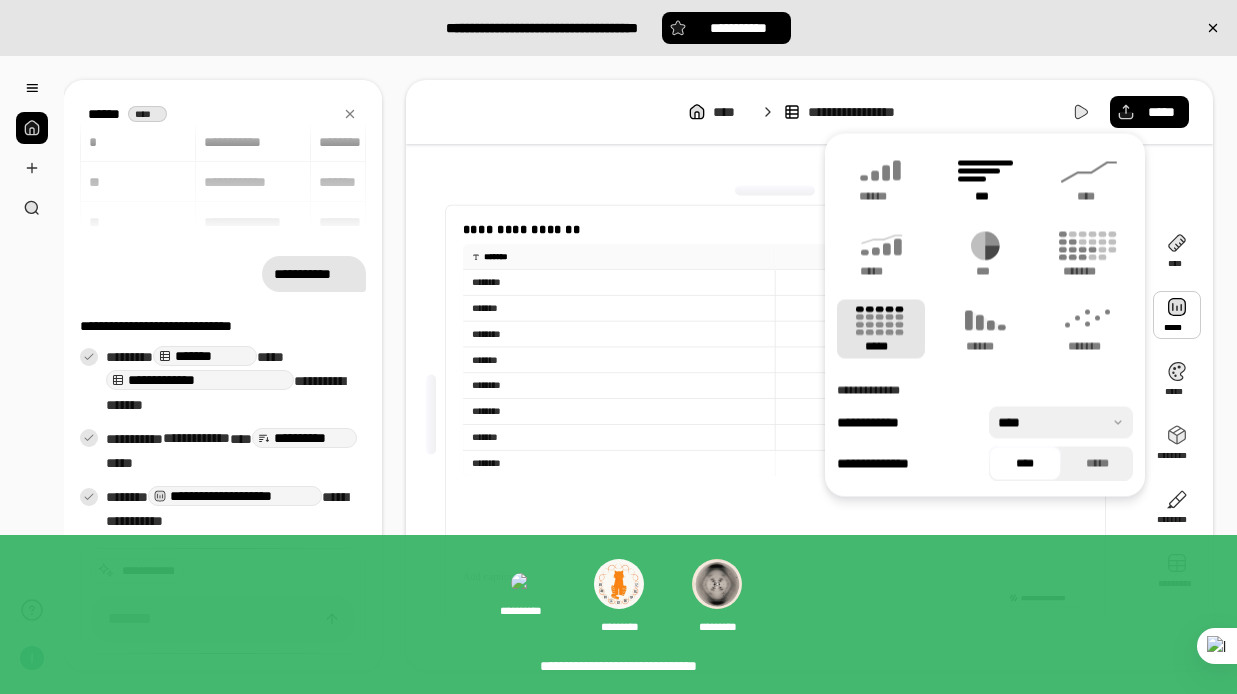 click on "***" at bounding box center (985, 179) 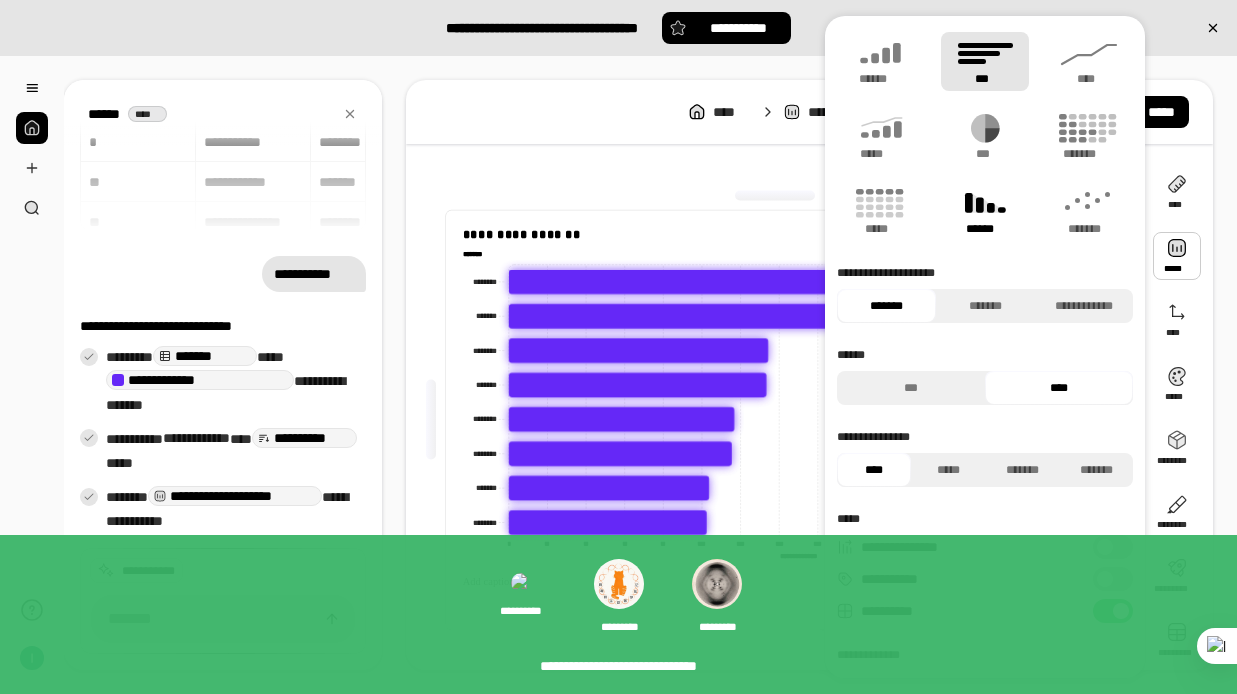 click on "******" at bounding box center (985, 211) 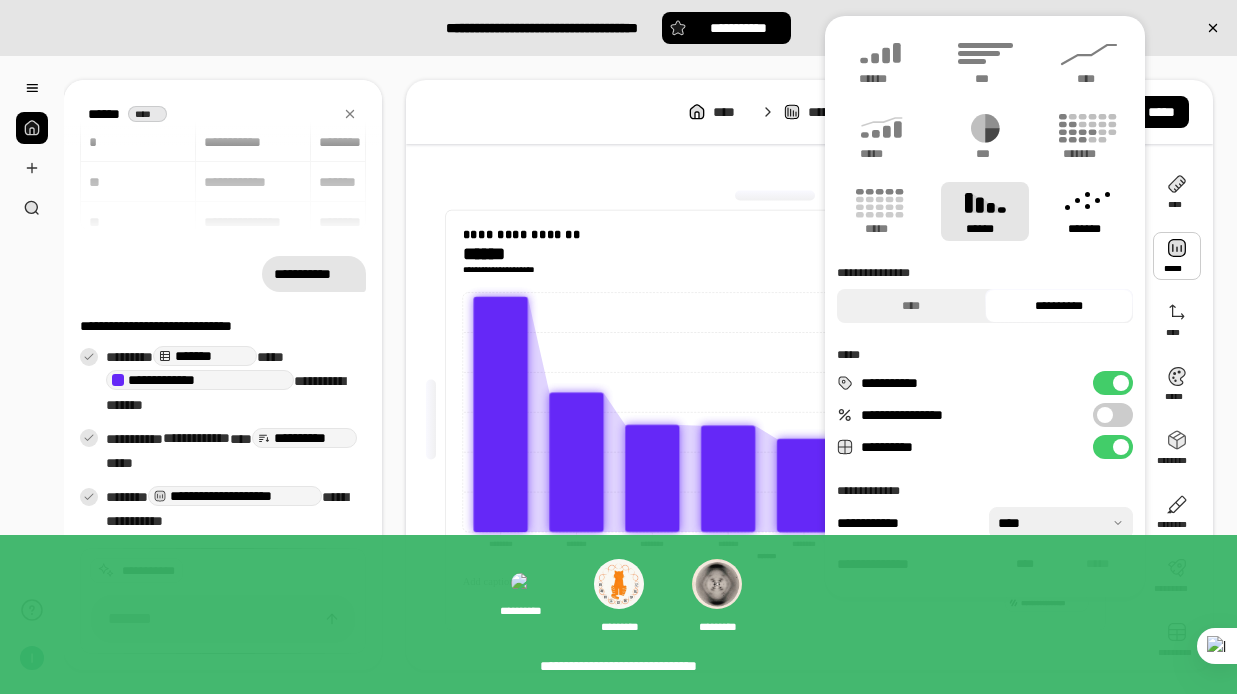 click 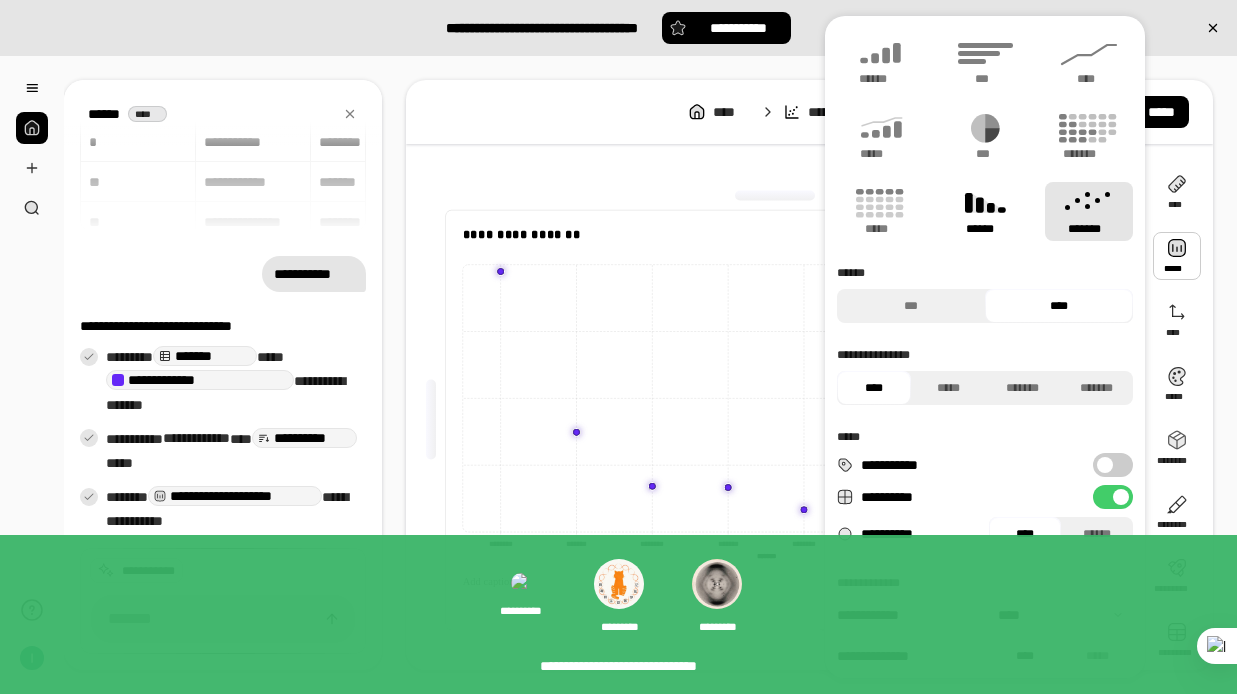 click 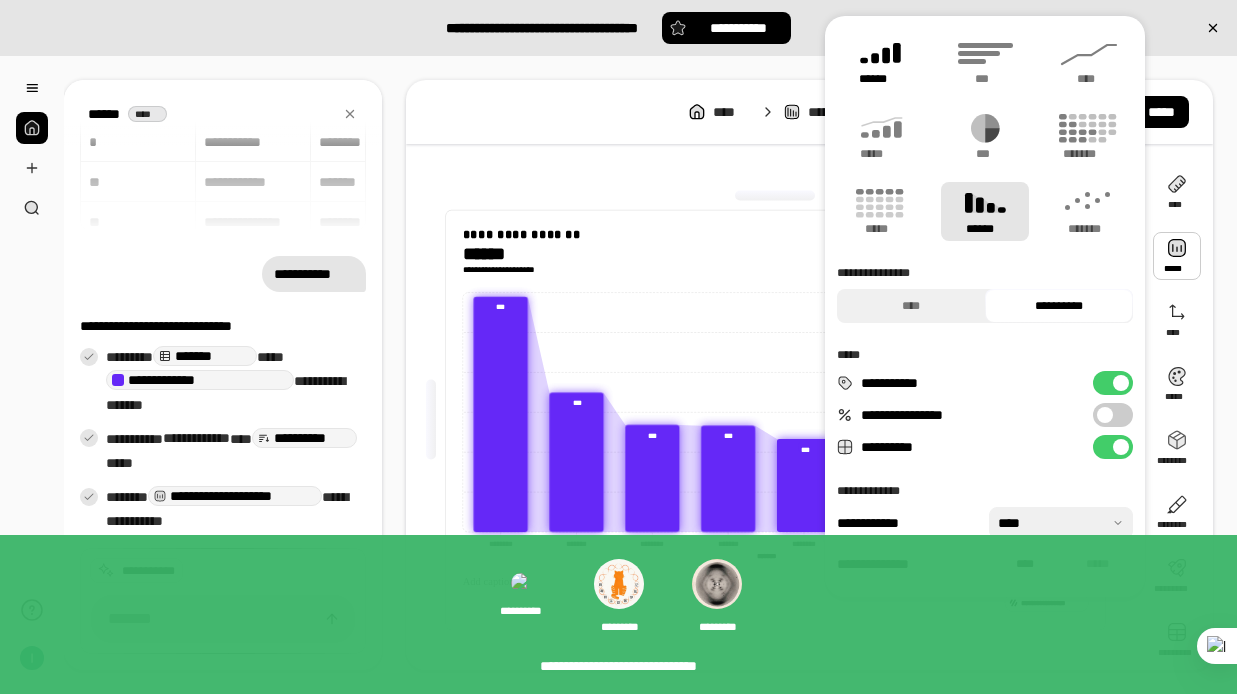 click on "******" at bounding box center [881, 79] 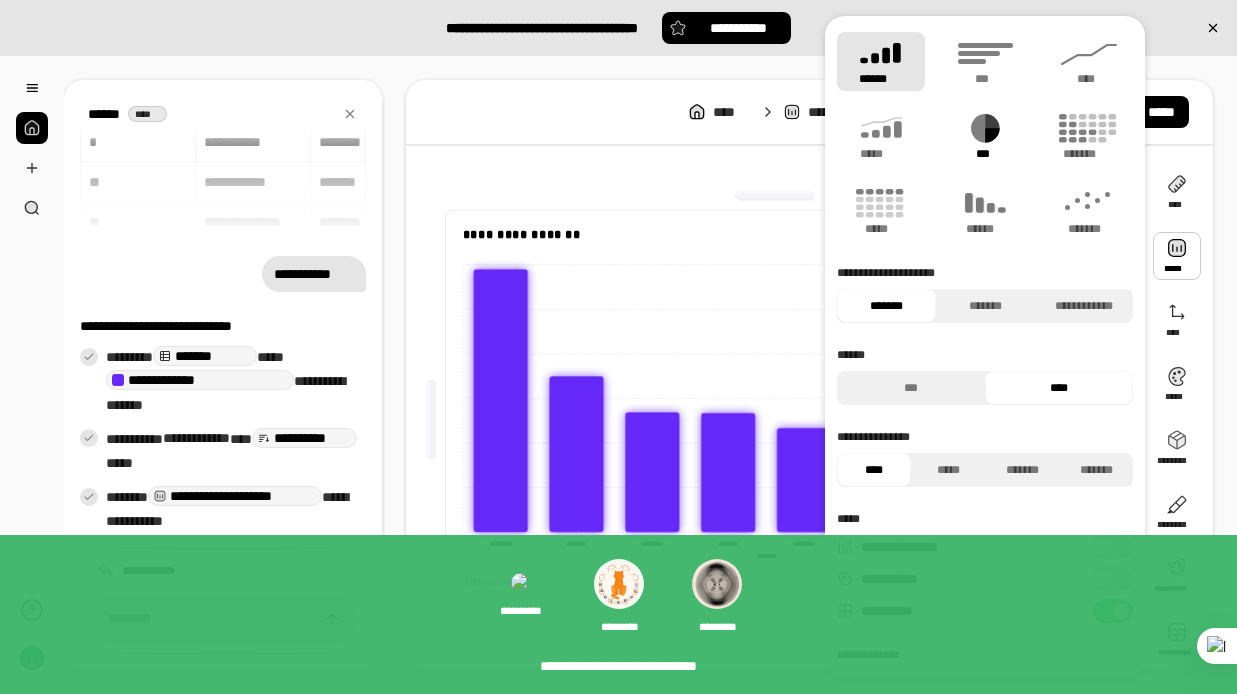 click on "***" at bounding box center (985, 136) 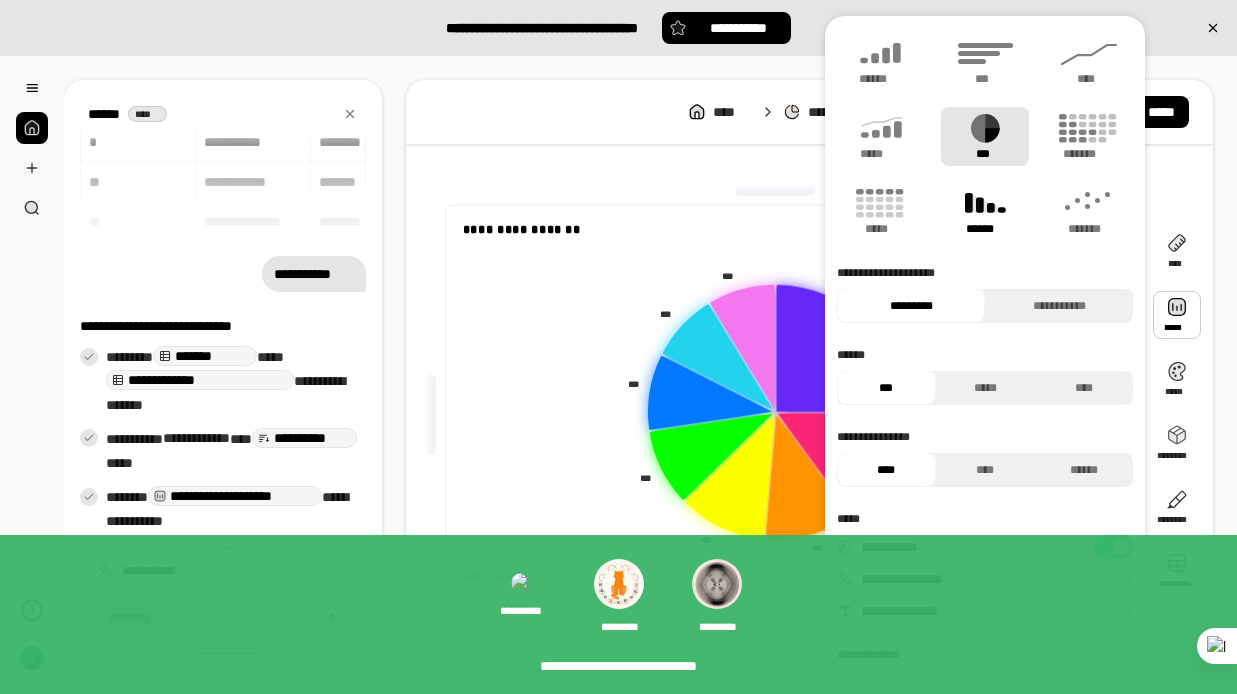 click 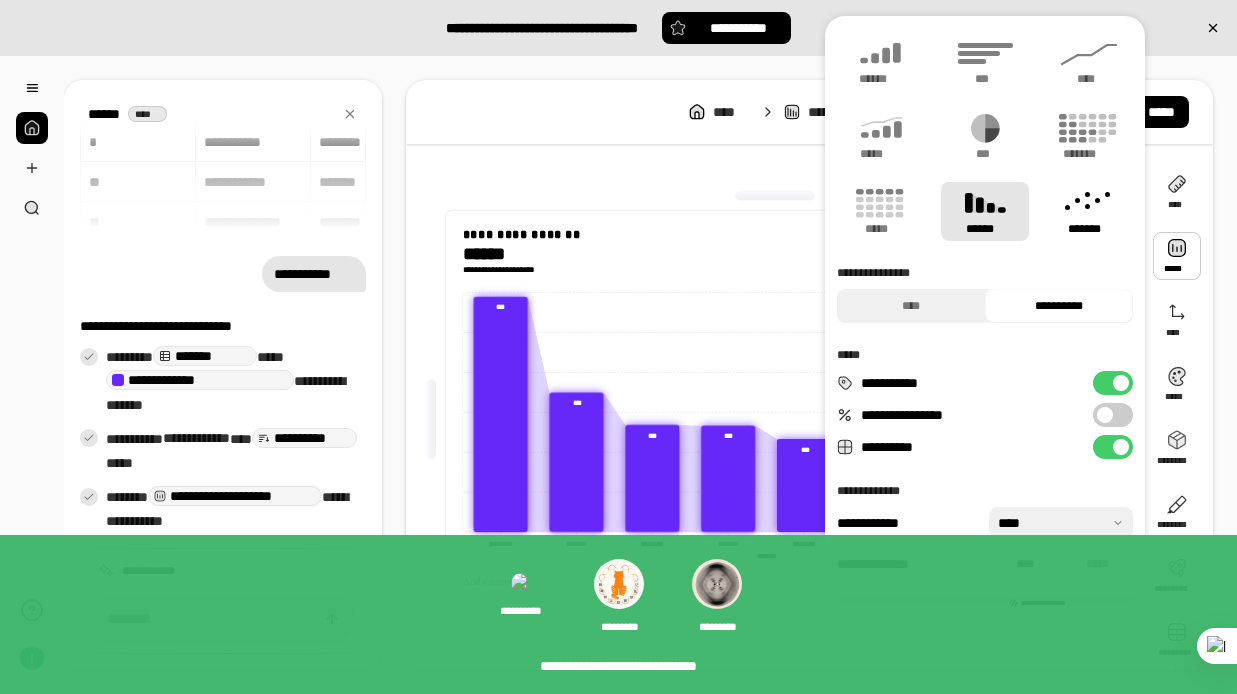 click 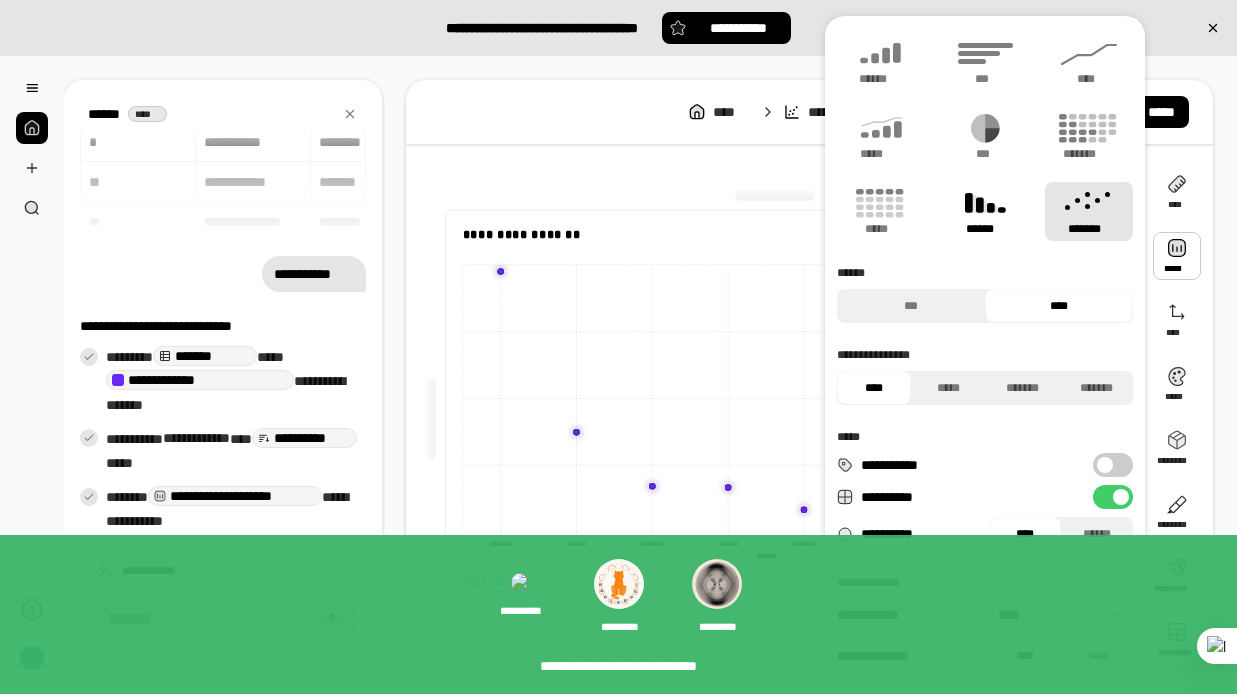 click 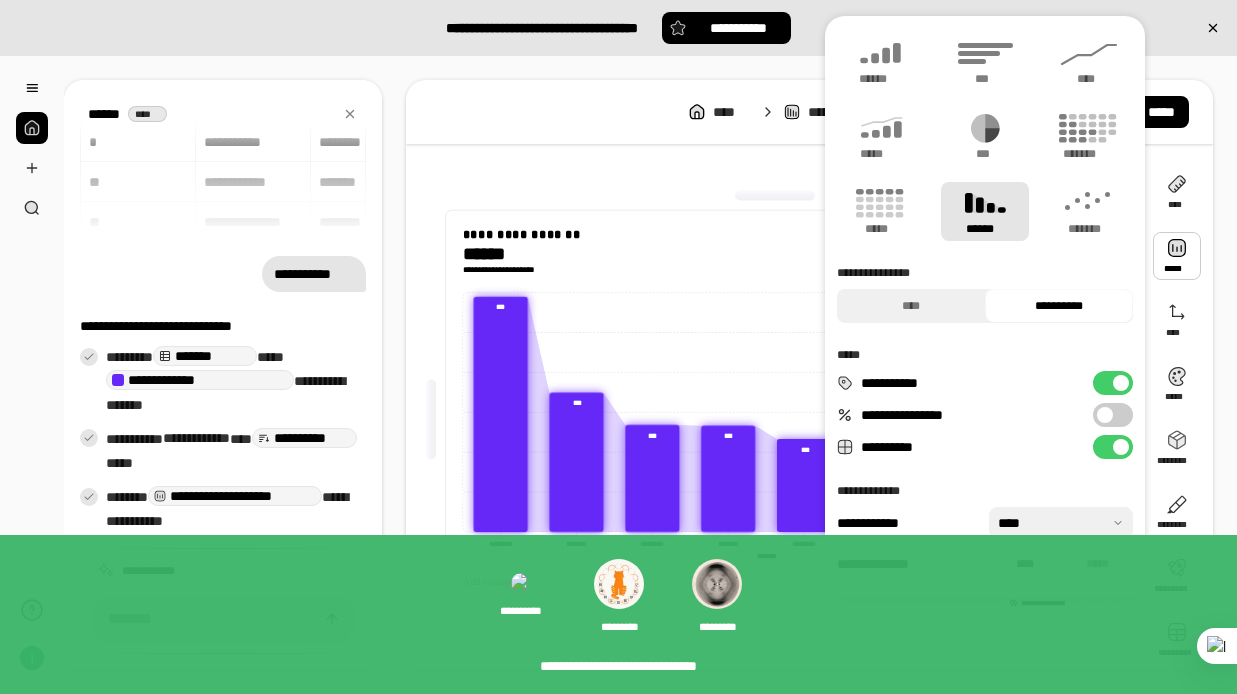 click at bounding box center (775, 196) 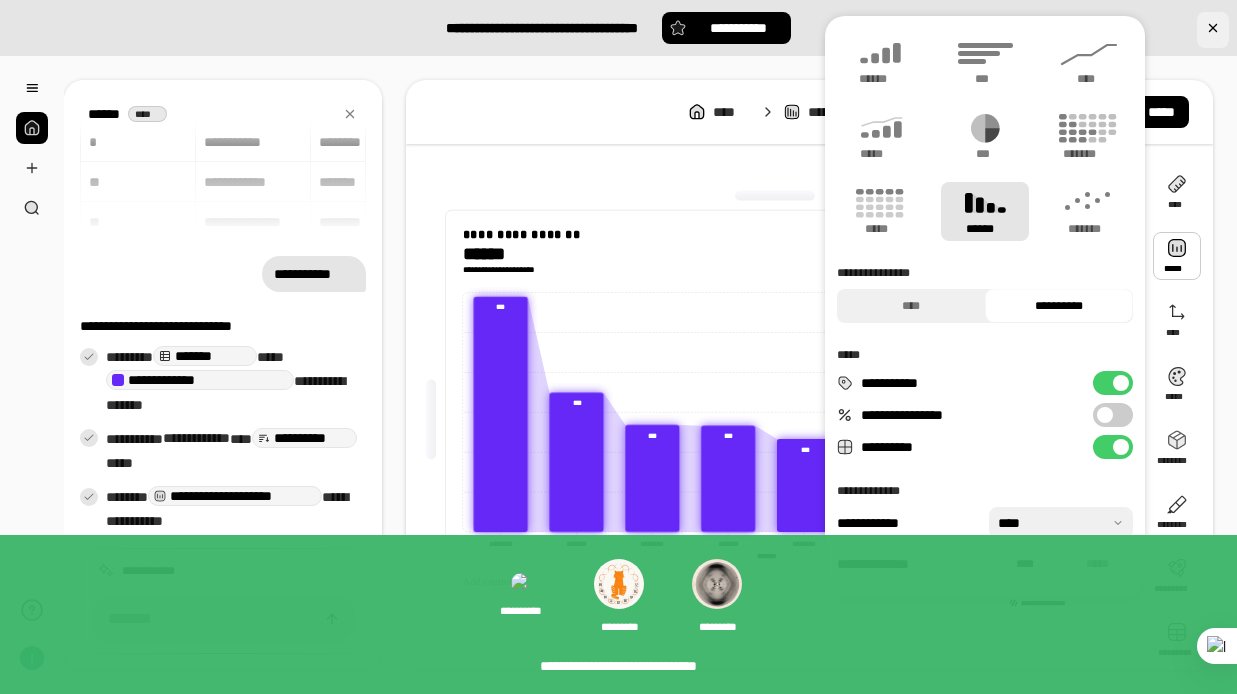 click 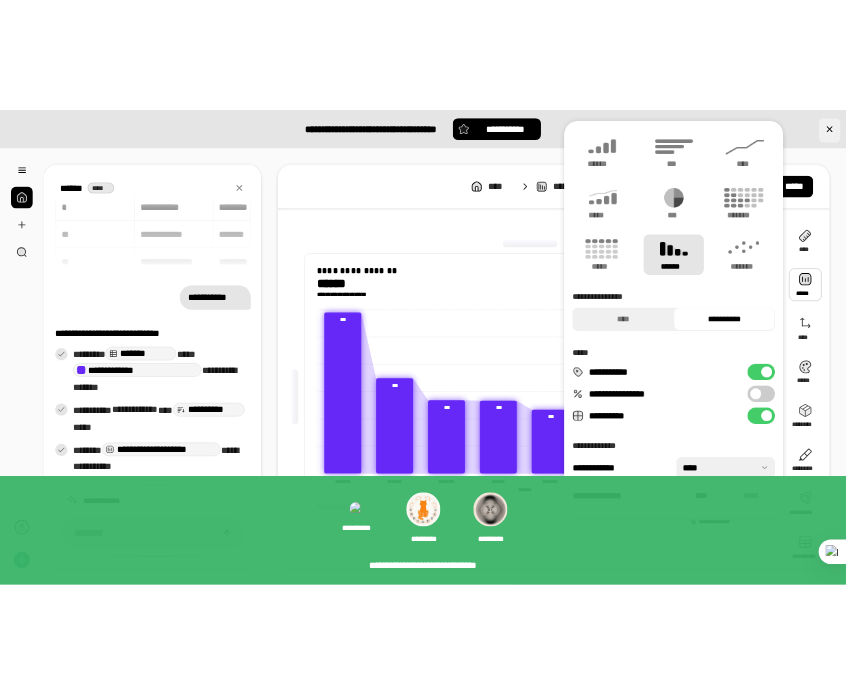 scroll, scrollTop: 34, scrollLeft: 0, axis: vertical 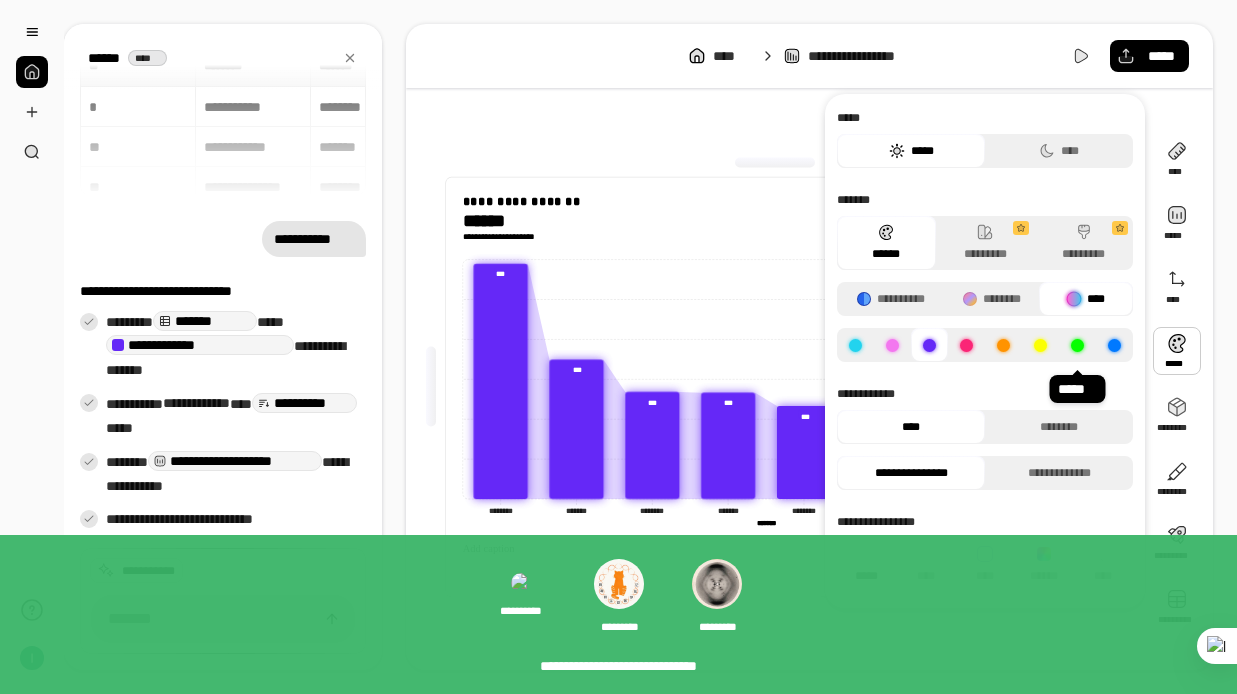 click 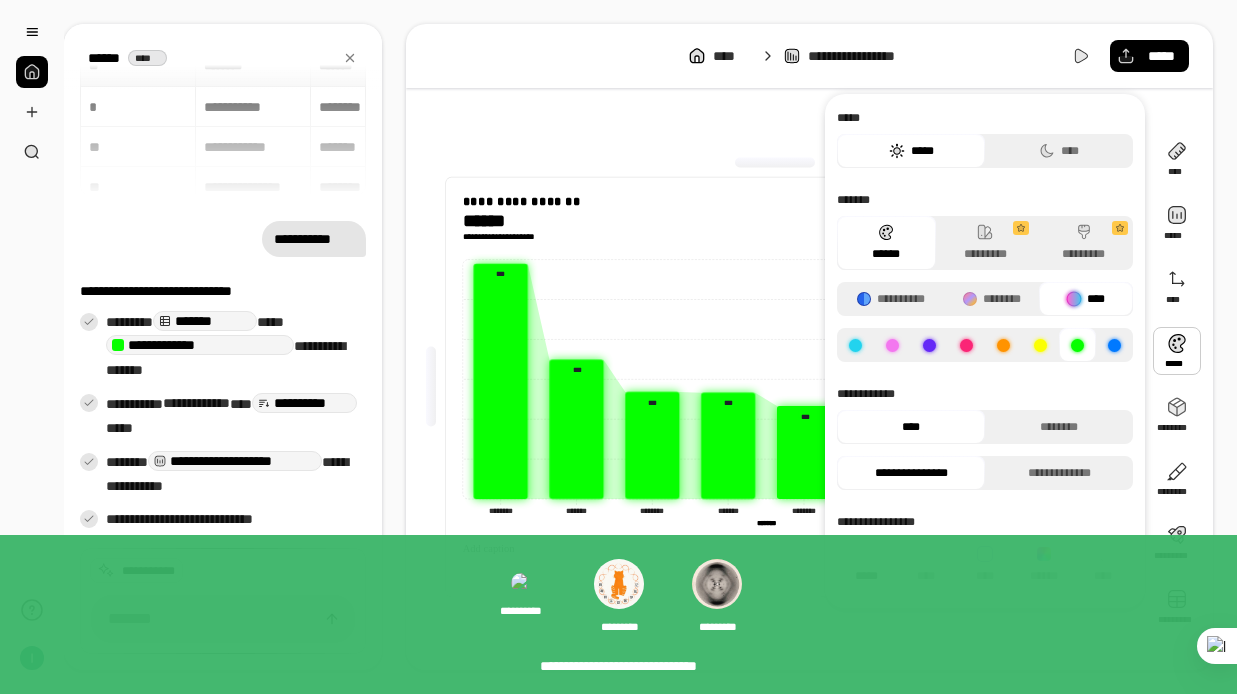 click at bounding box center (1114, 345) 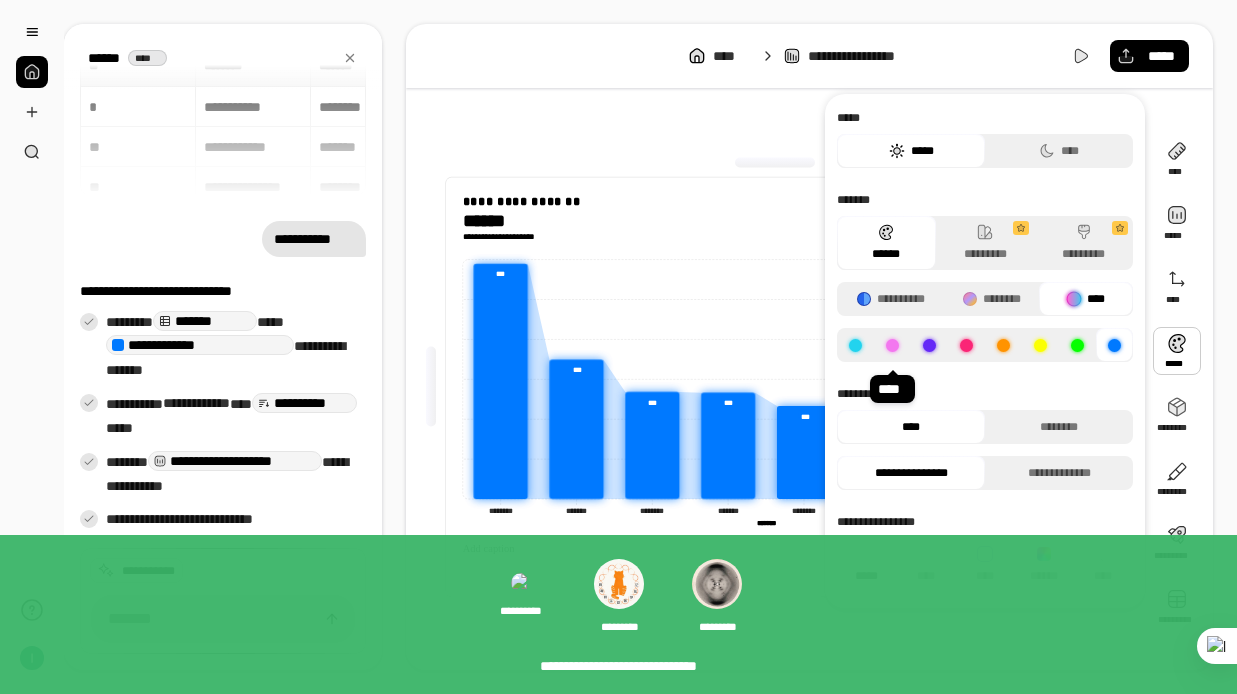 click 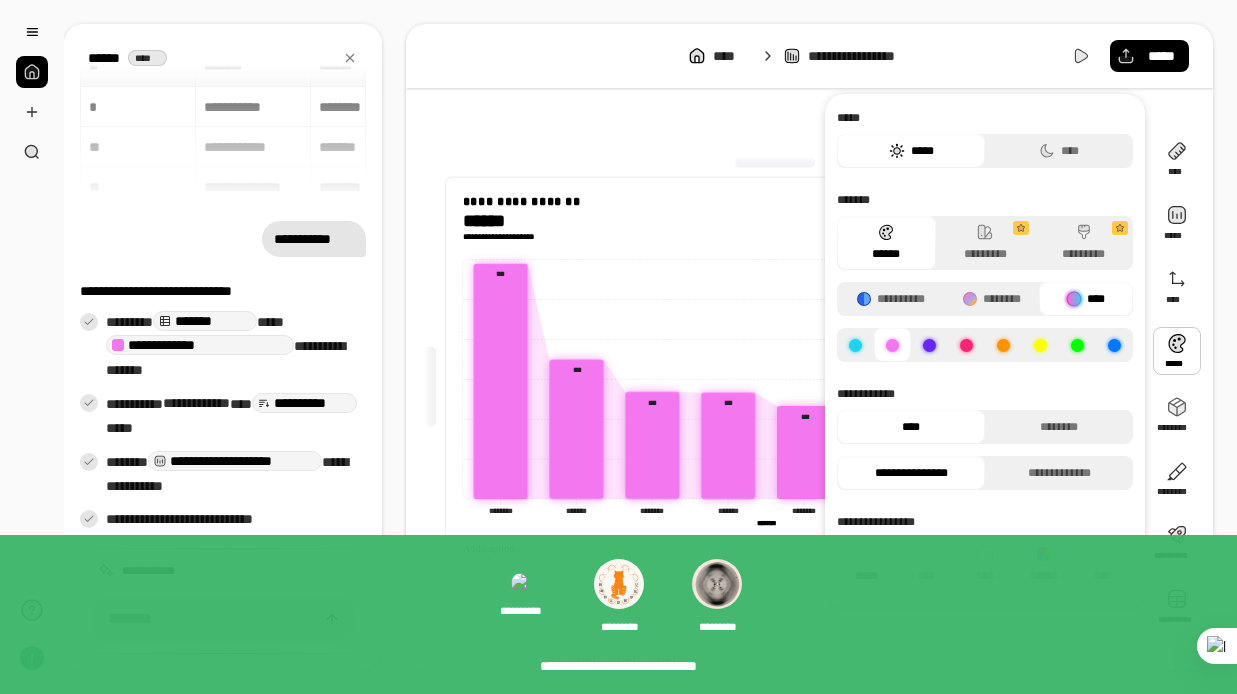 click at bounding box center [929, 345] 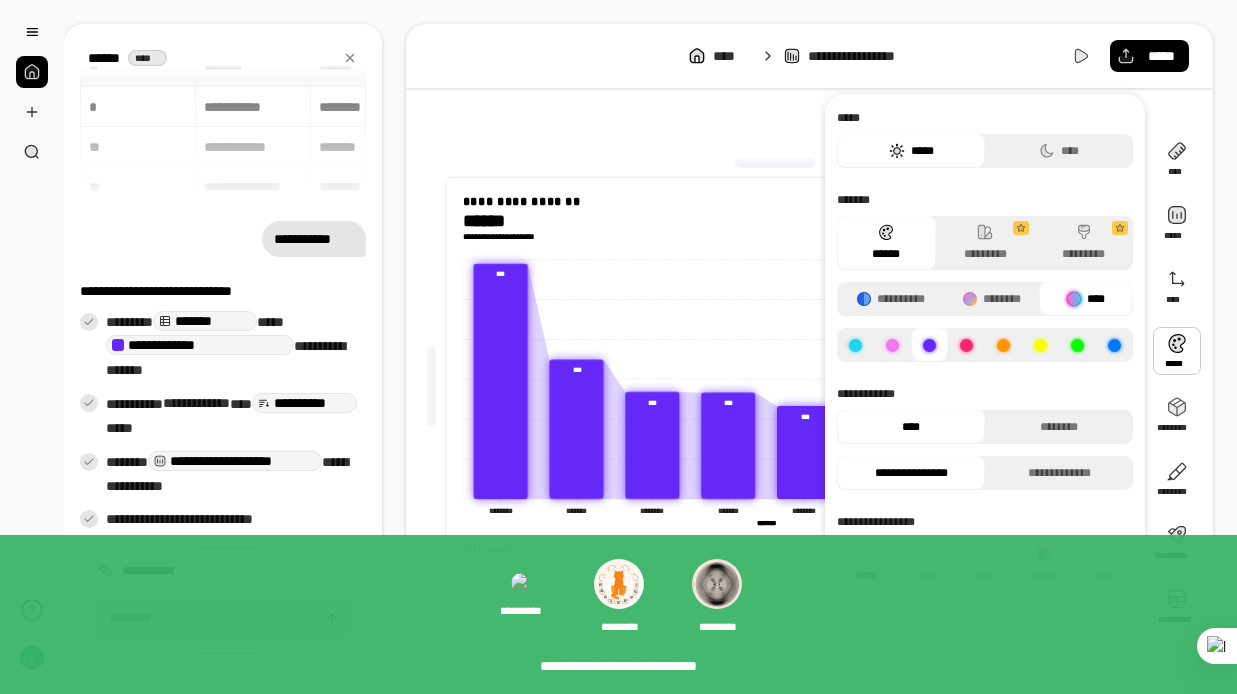 click at bounding box center (966, 345) 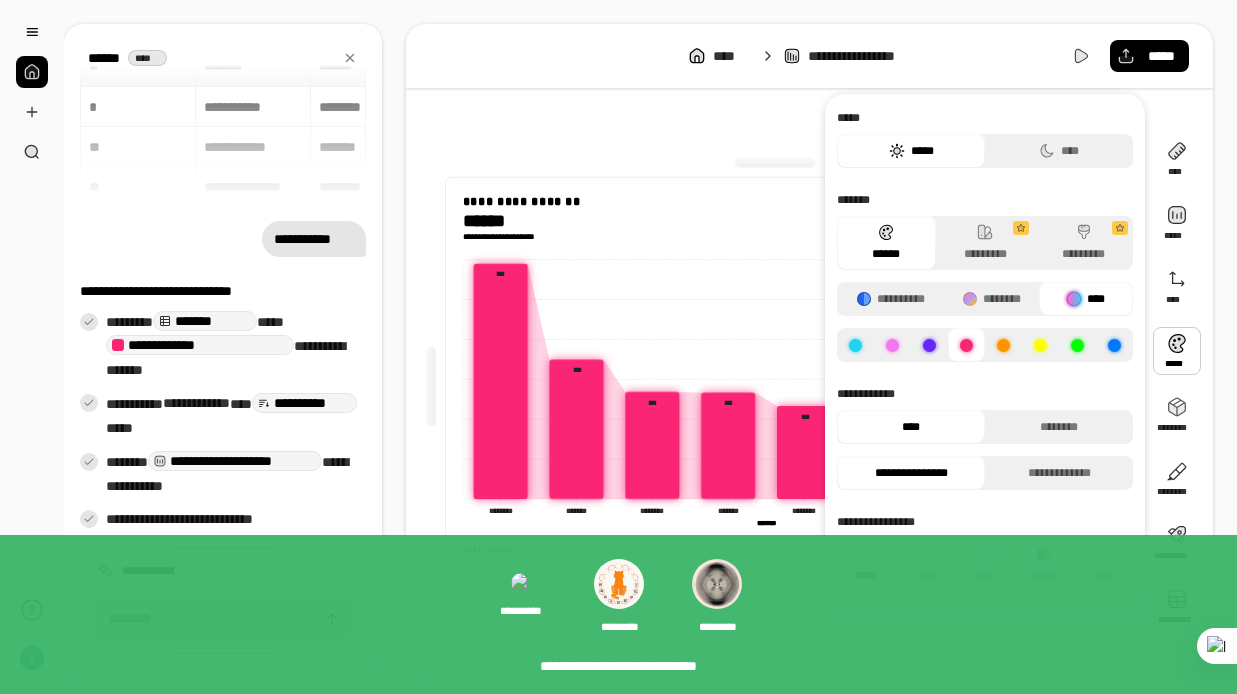 click at bounding box center (1003, 345) 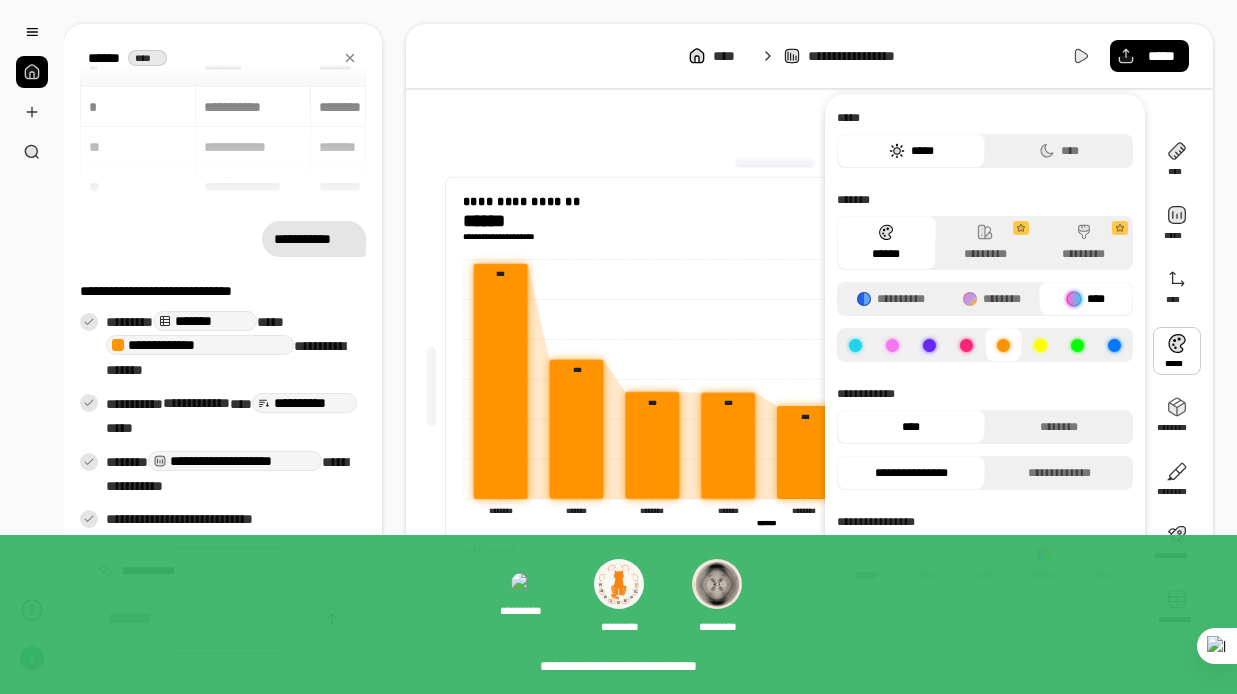 click 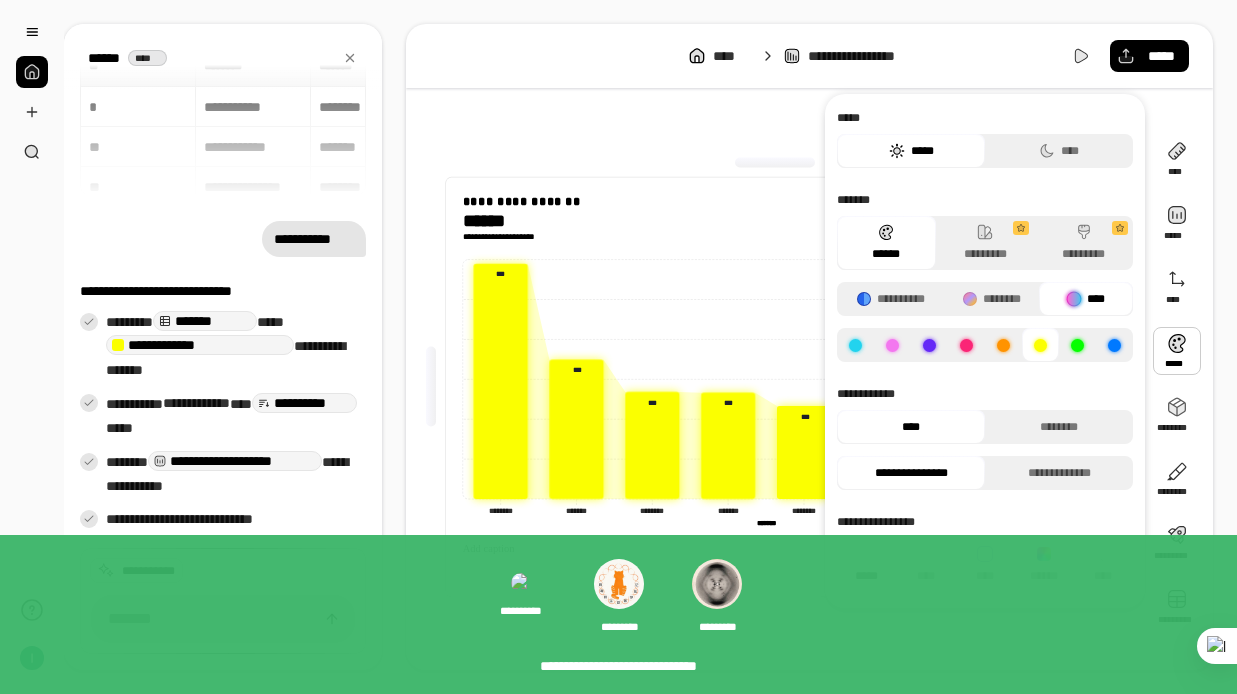 click at bounding box center (1077, 345) 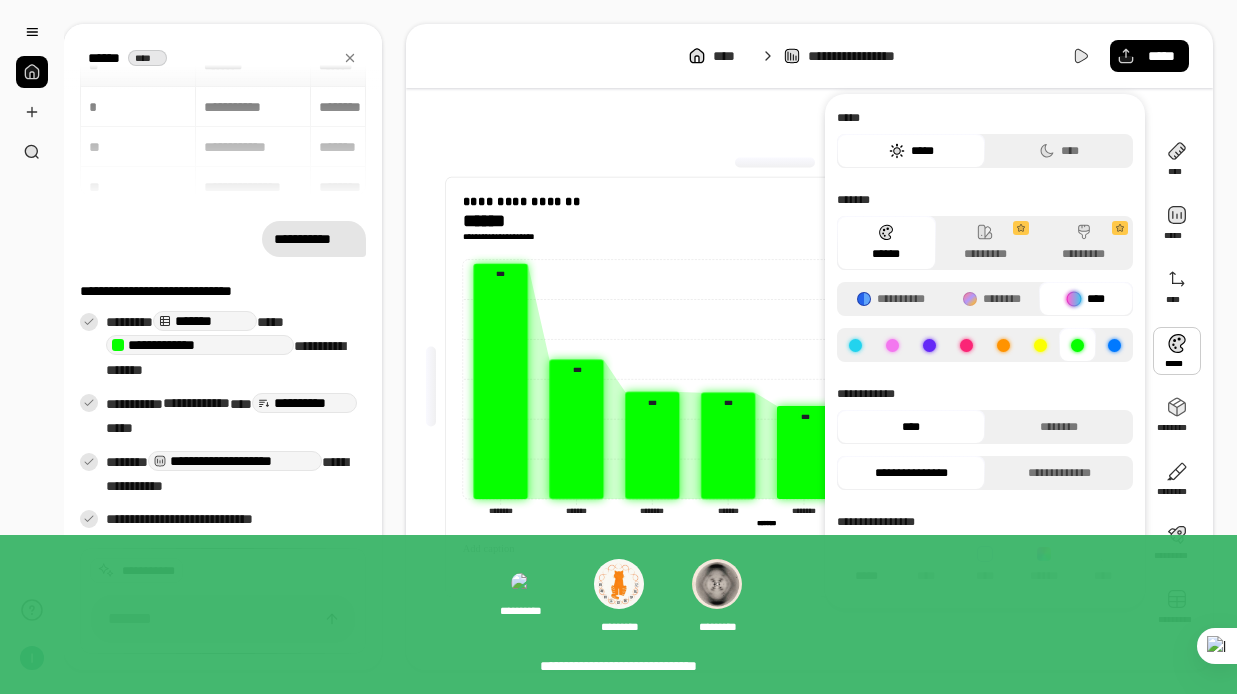 click at bounding box center [1114, 345] 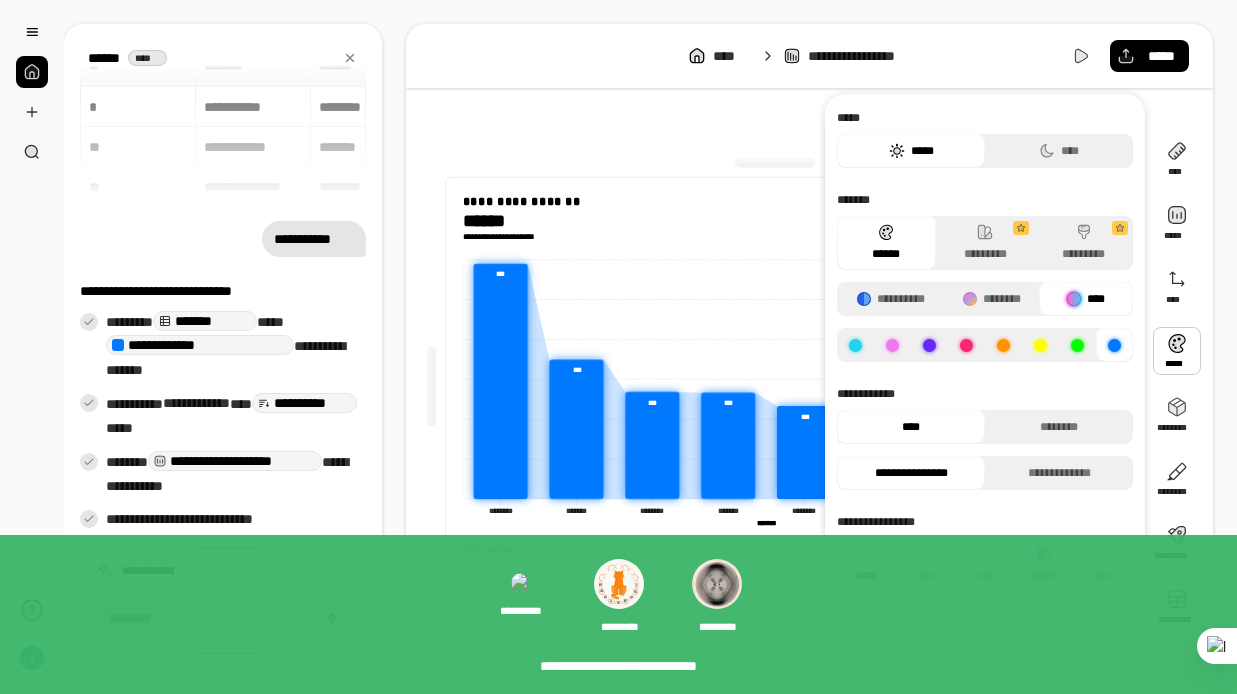 click 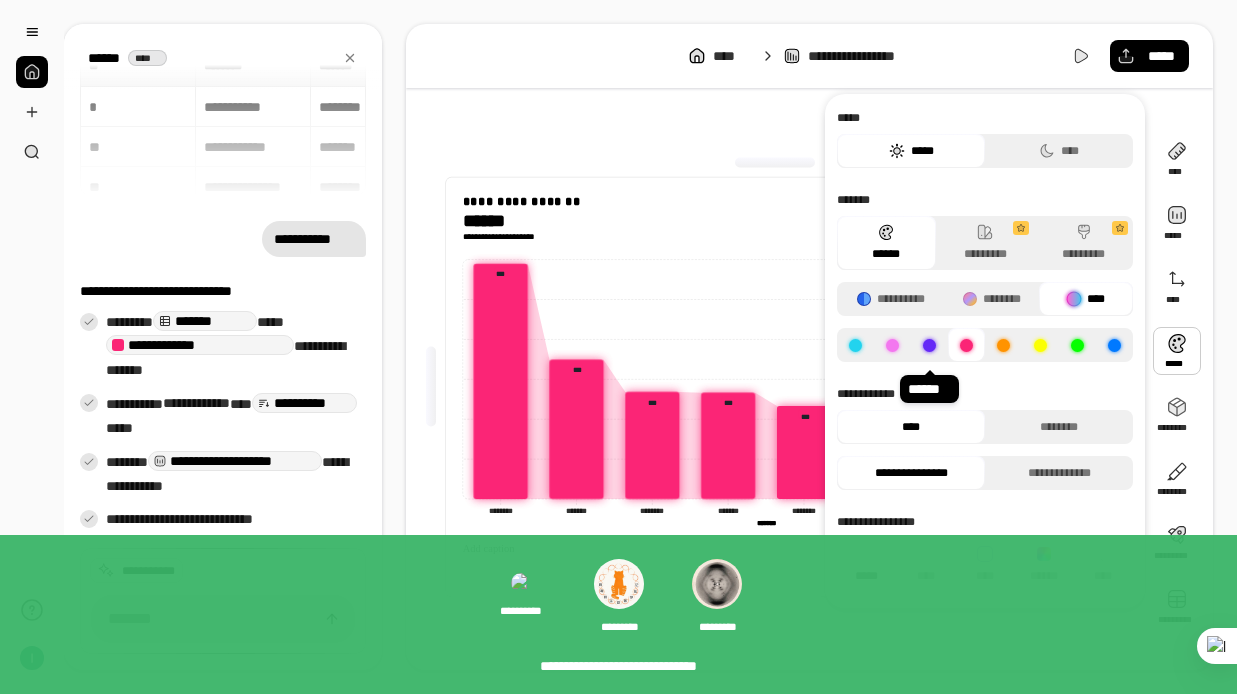 click 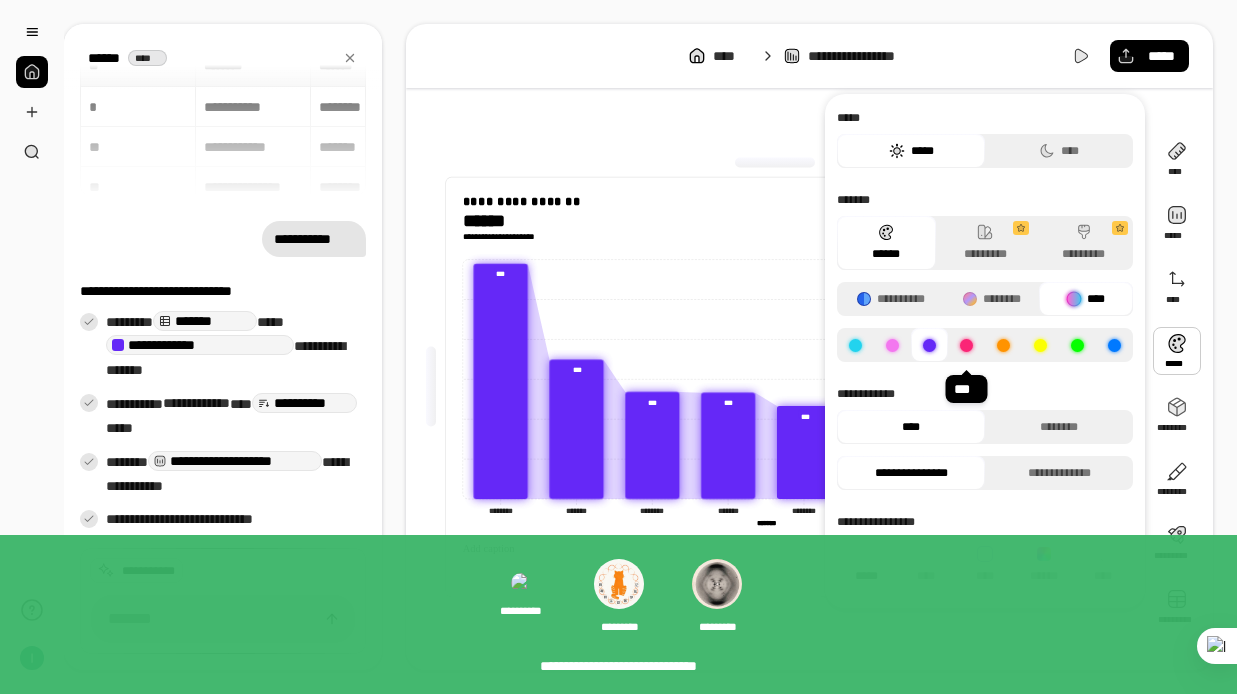 click at bounding box center (966, 345) 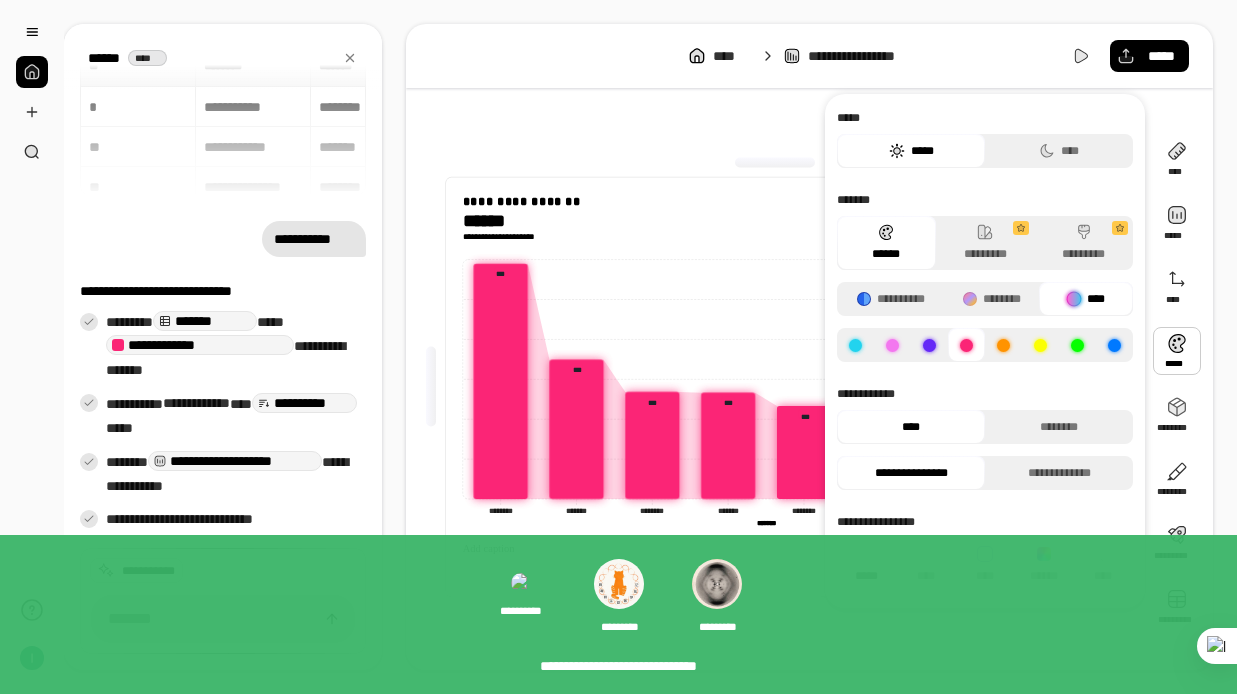 click on "**********" at bounding box center (775, 370) 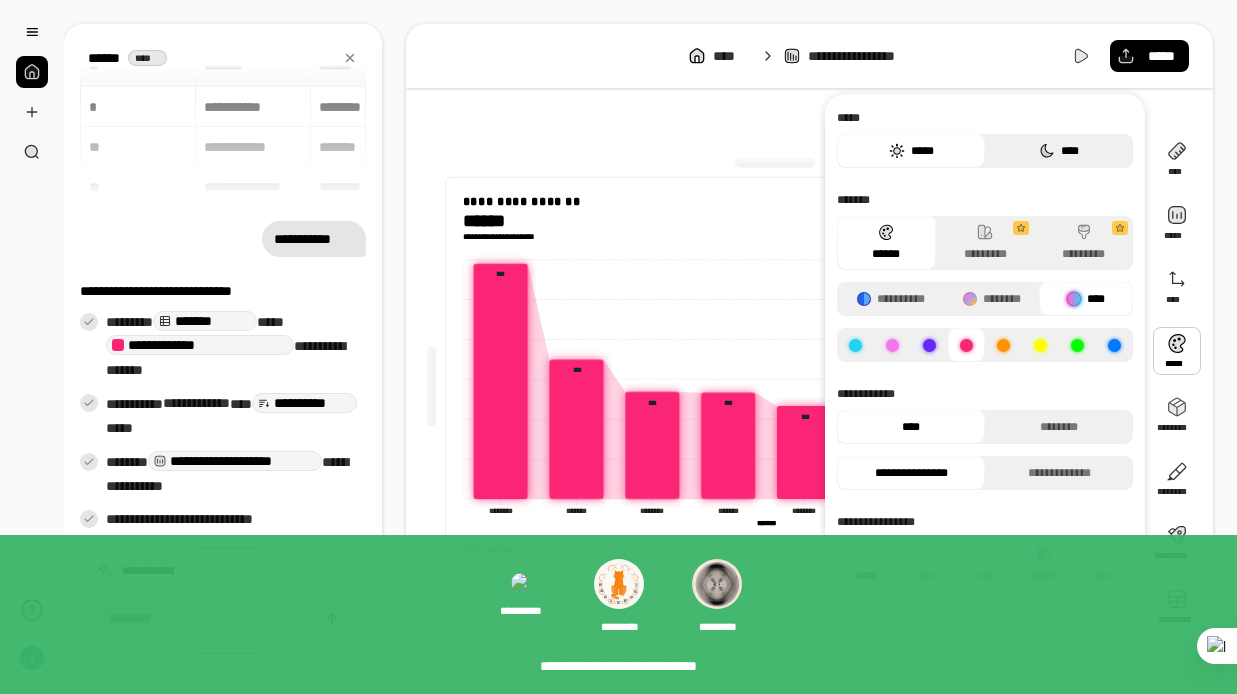 click on "****" at bounding box center (1059, 151) 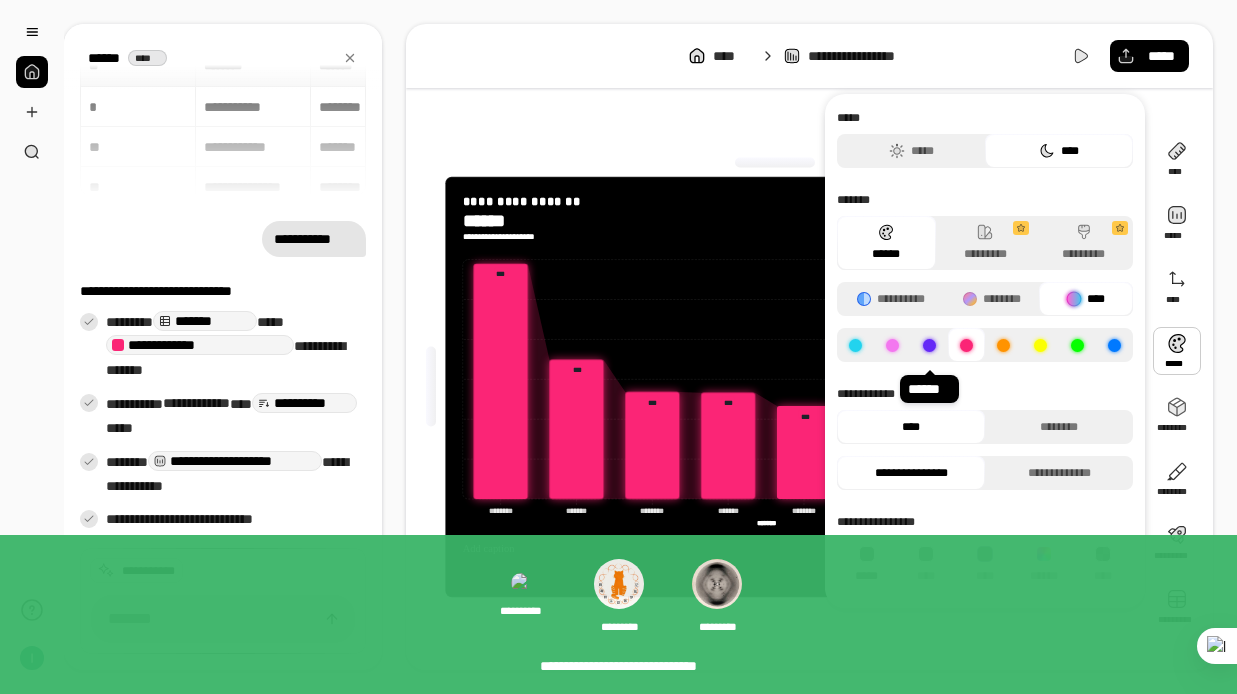 click at bounding box center (929, 345) 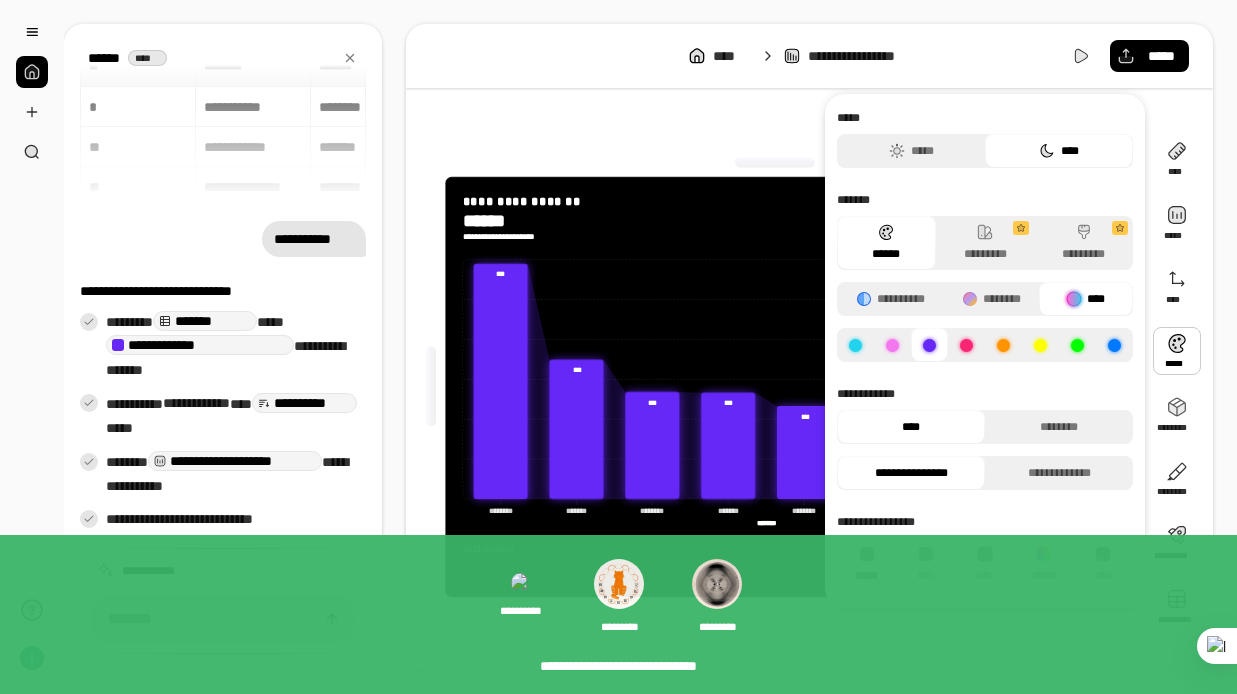 click on "**********" at bounding box center (775, 387) 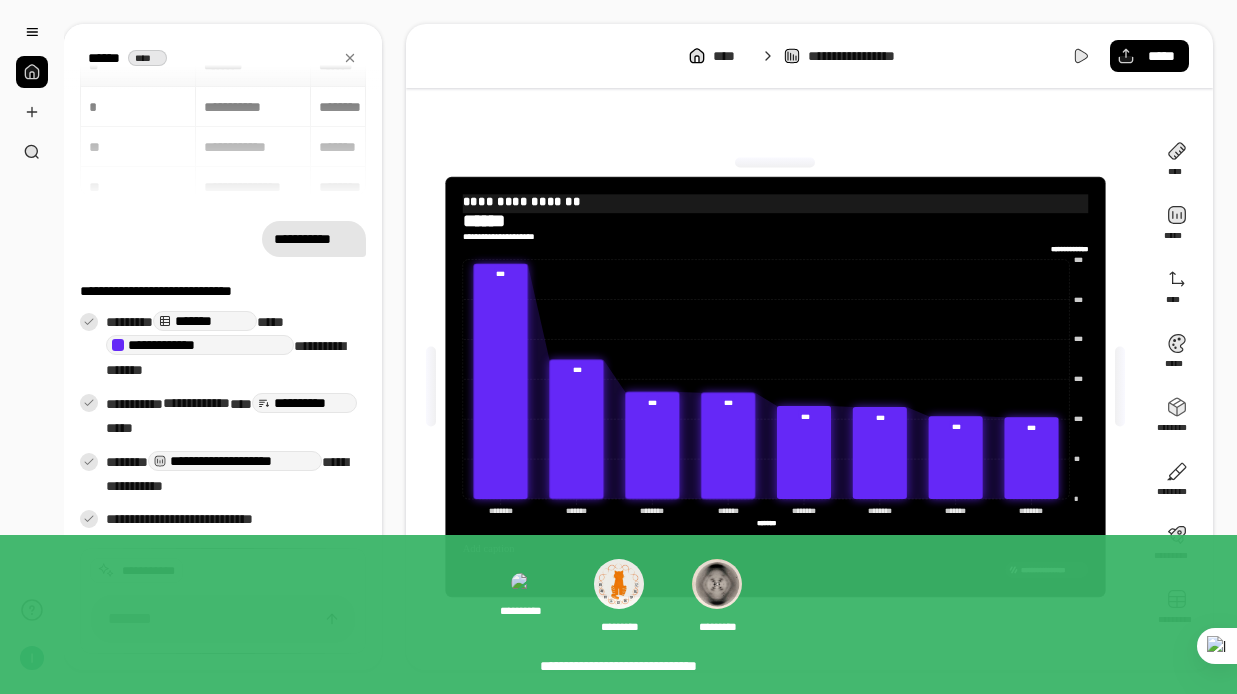 click on "**********" at bounding box center (775, 202) 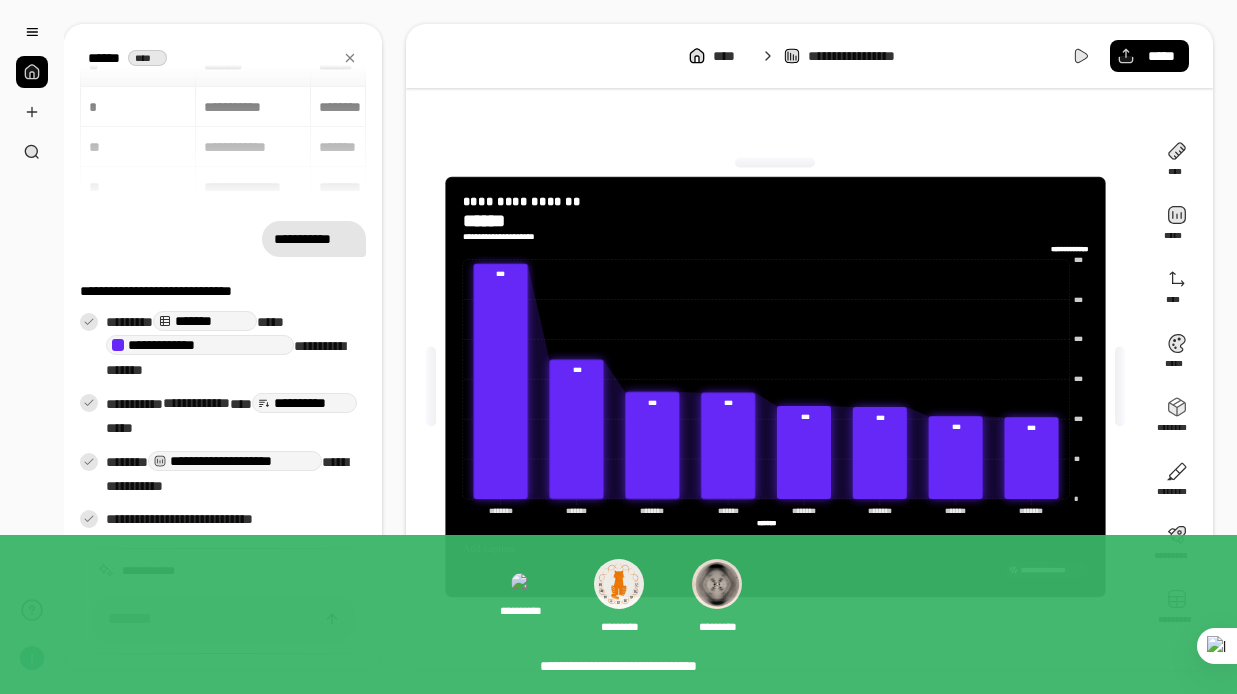 click on "**********" at bounding box center [505, 237] 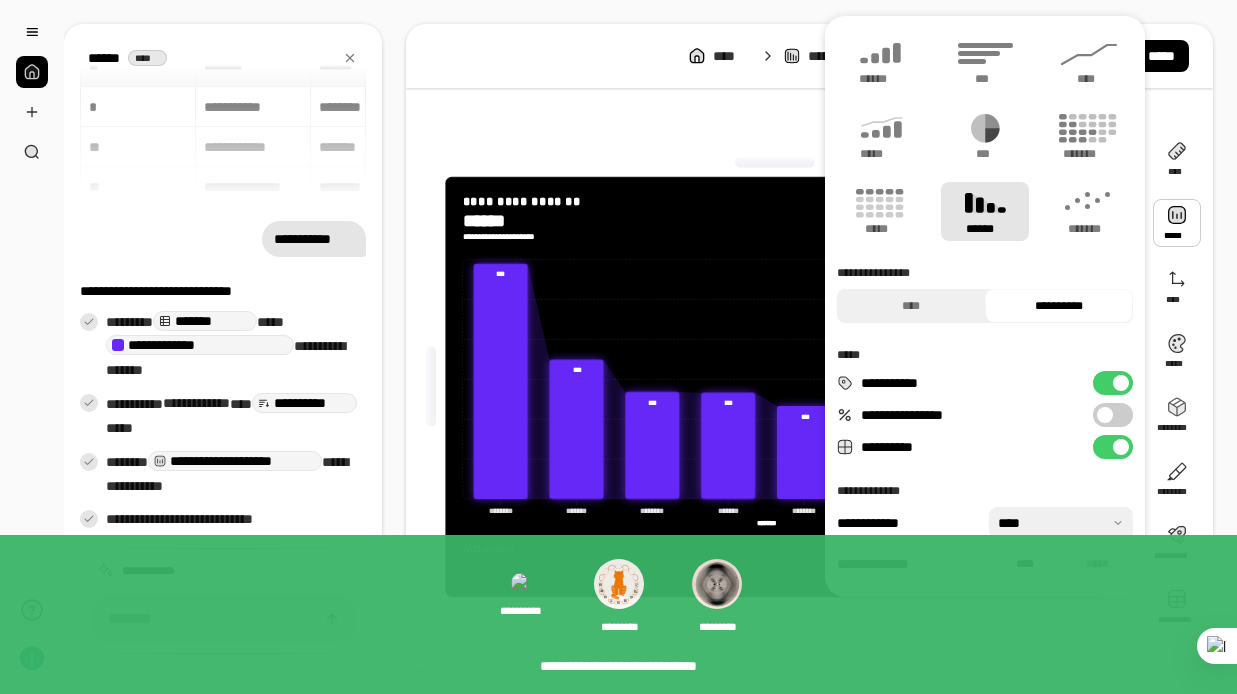 click on "**********" at bounding box center (1113, 415) 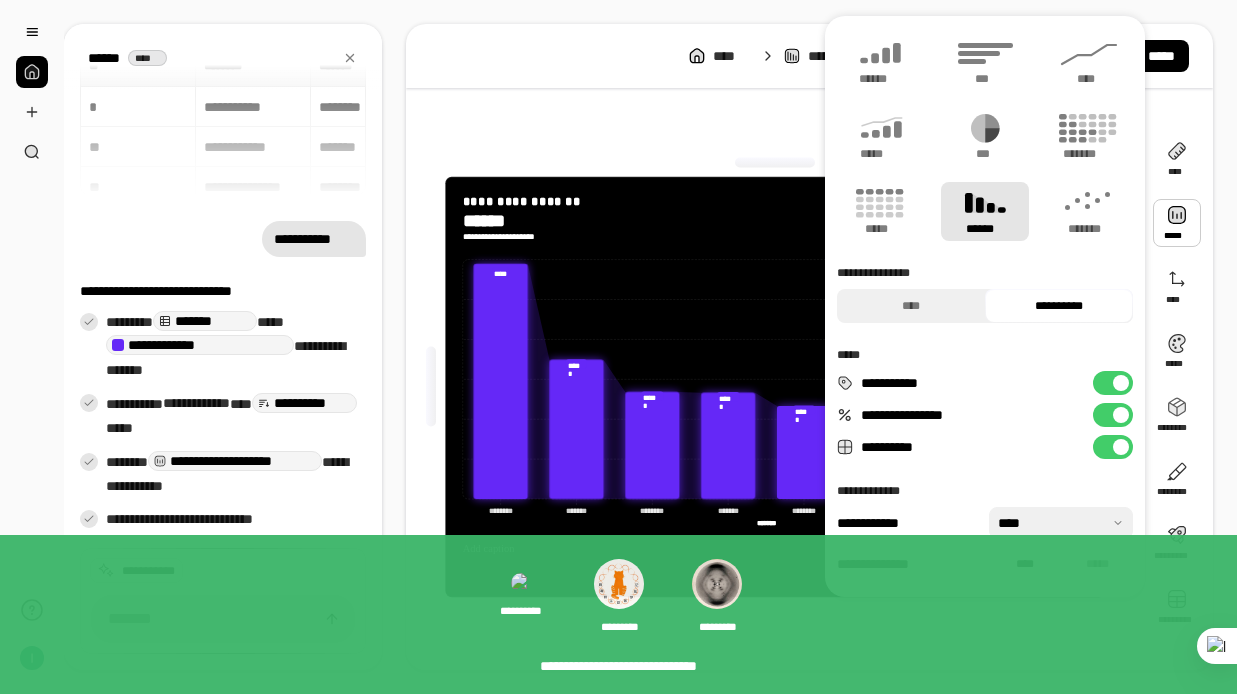click on "**********" at bounding box center (1113, 415) 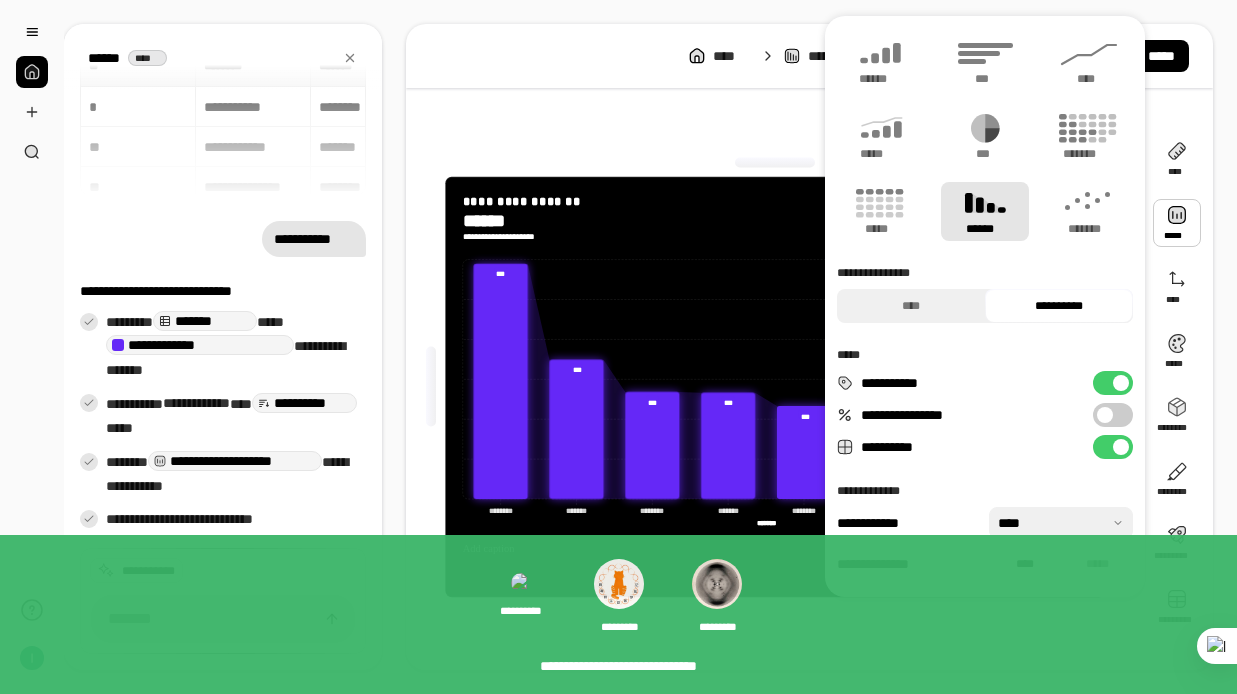 click on "**********" at bounding box center (1113, 383) 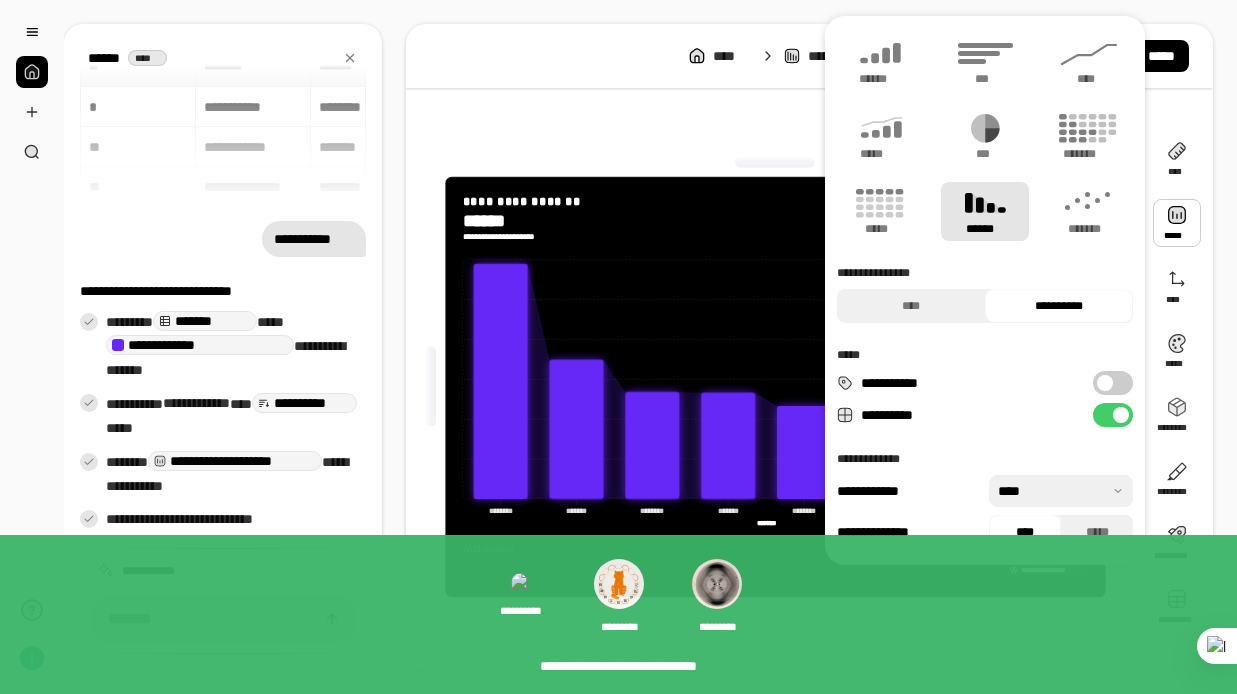 click at bounding box center (1105, 383) 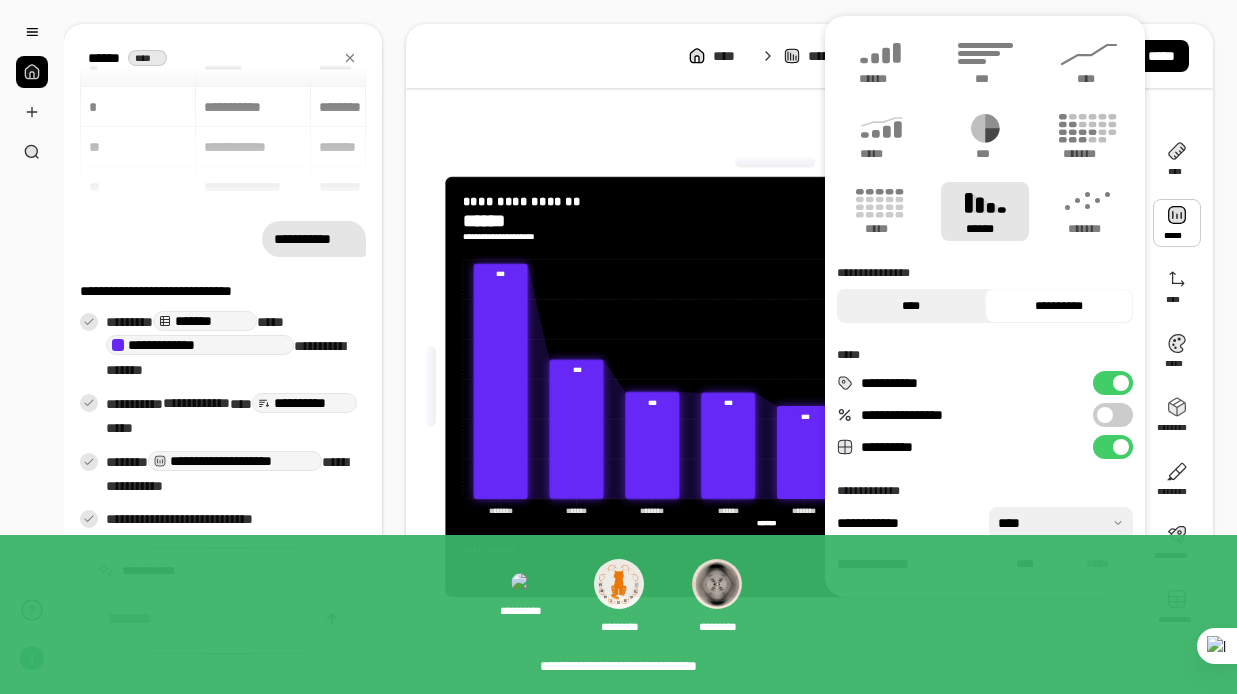 click on "****" at bounding box center (911, 306) 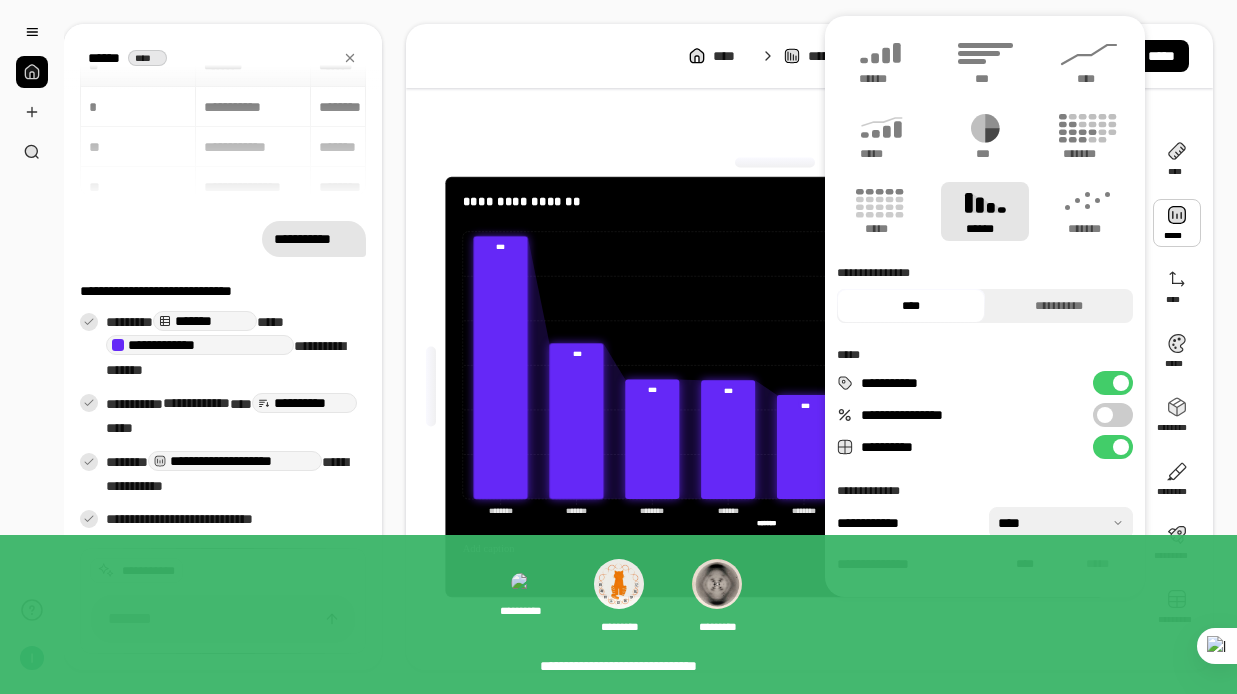 click on "****" at bounding box center (911, 306) 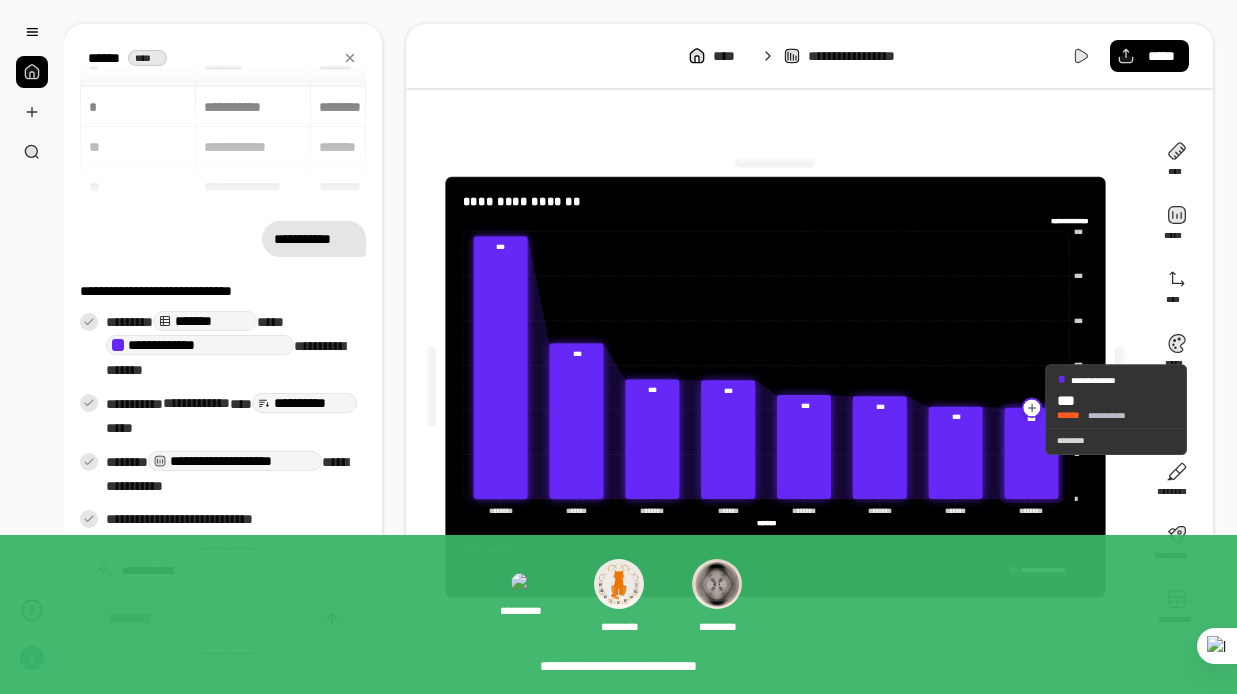 click 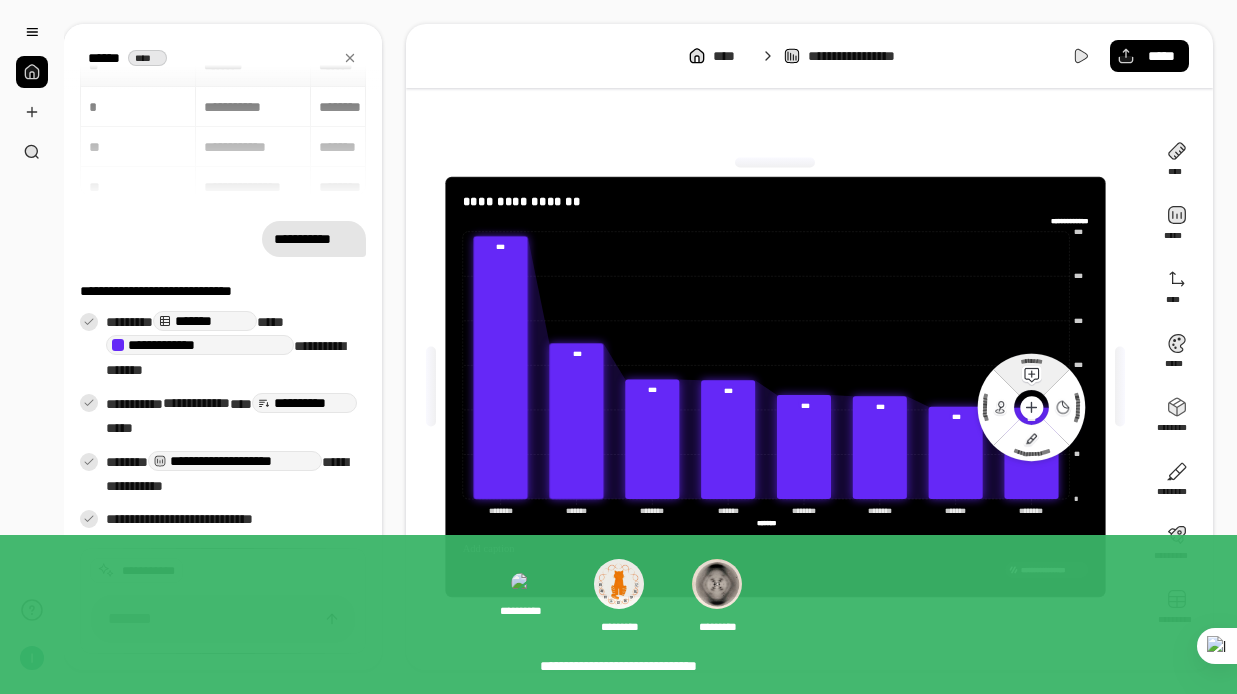 click 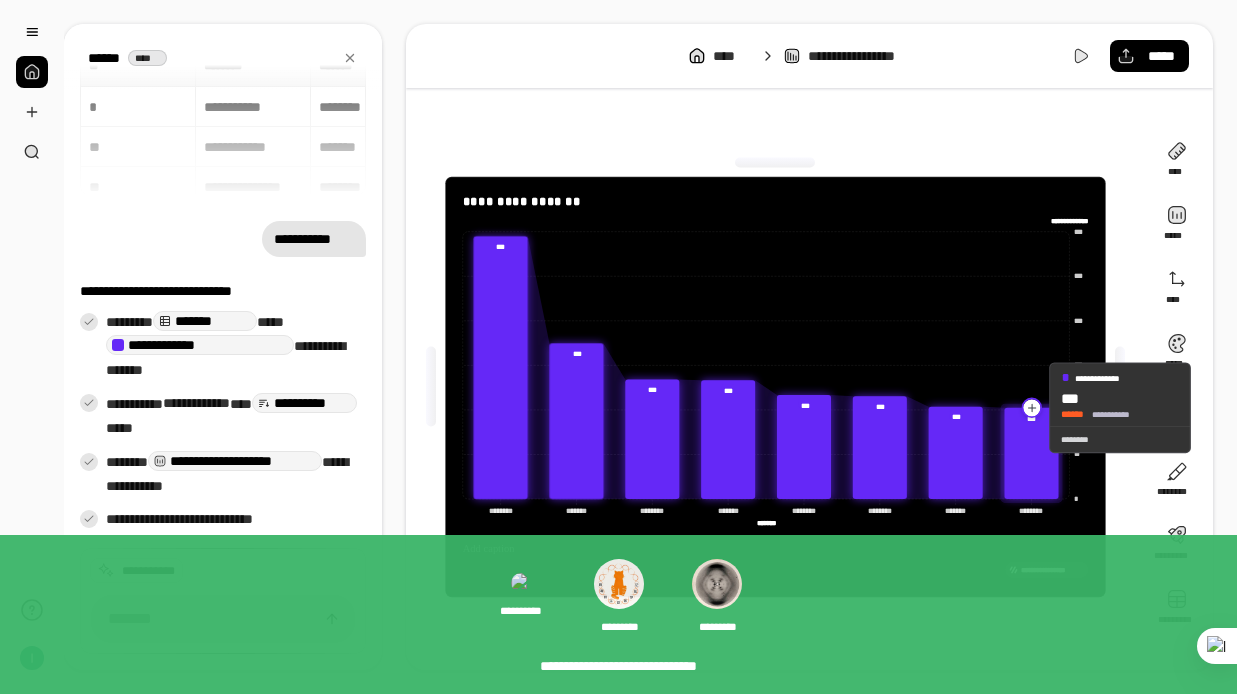 click 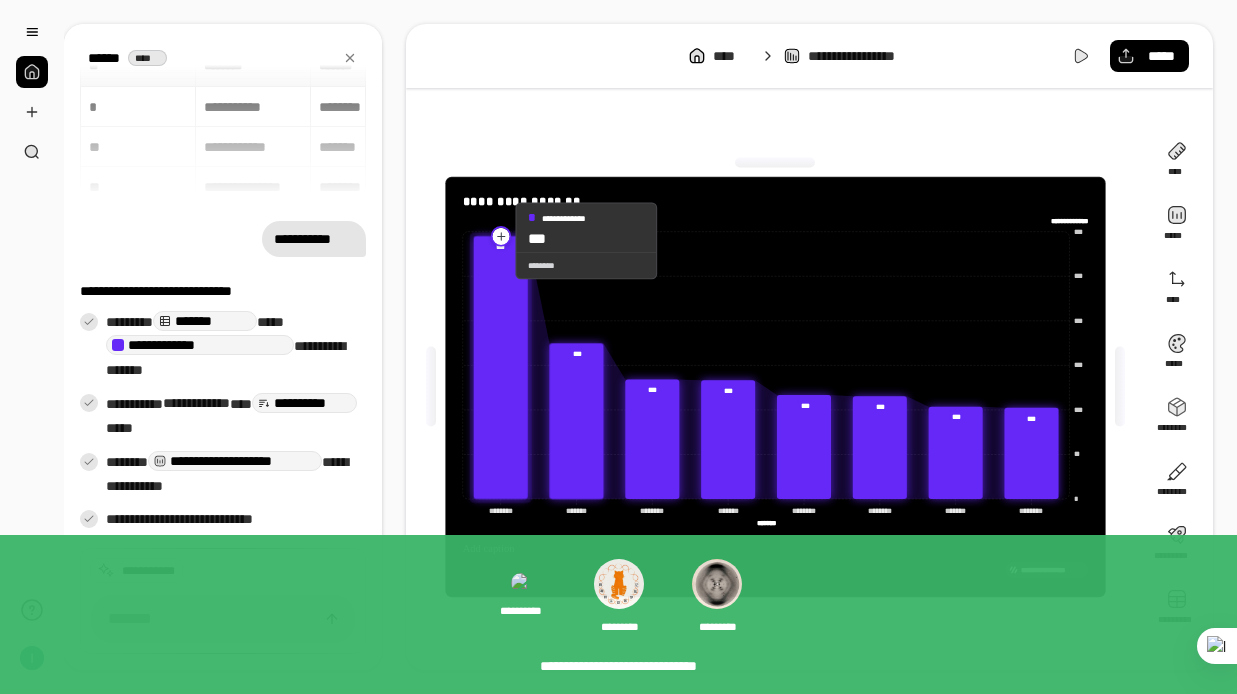 click 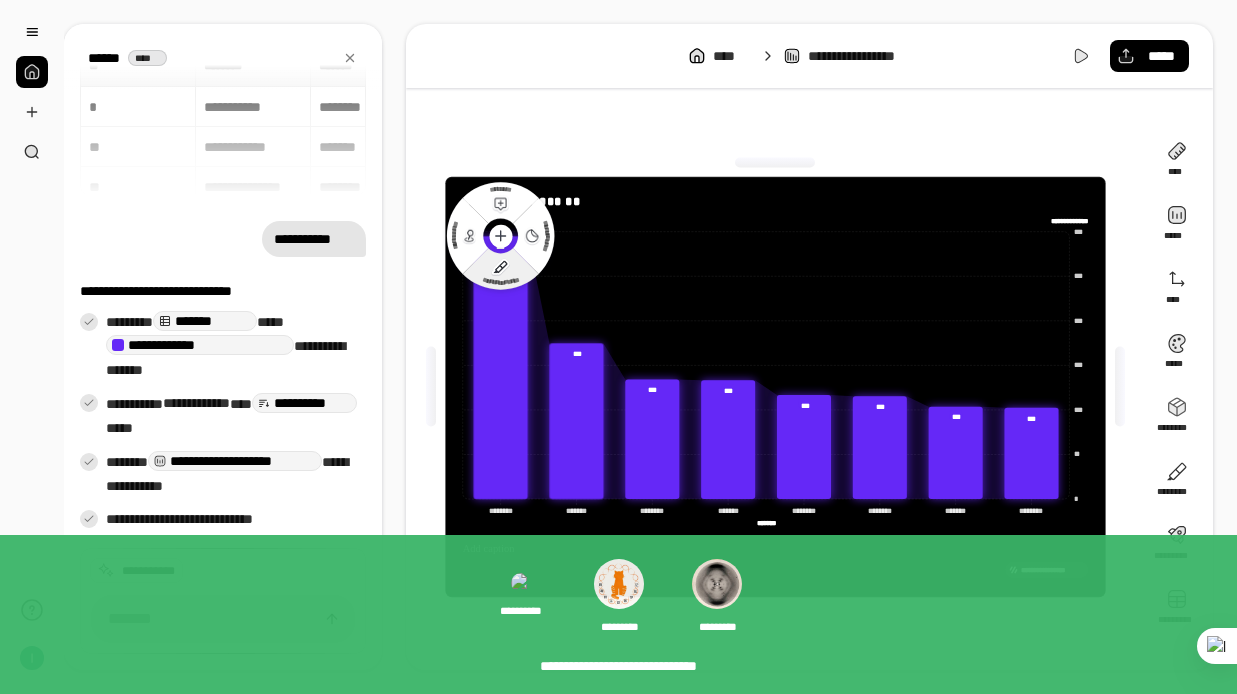click 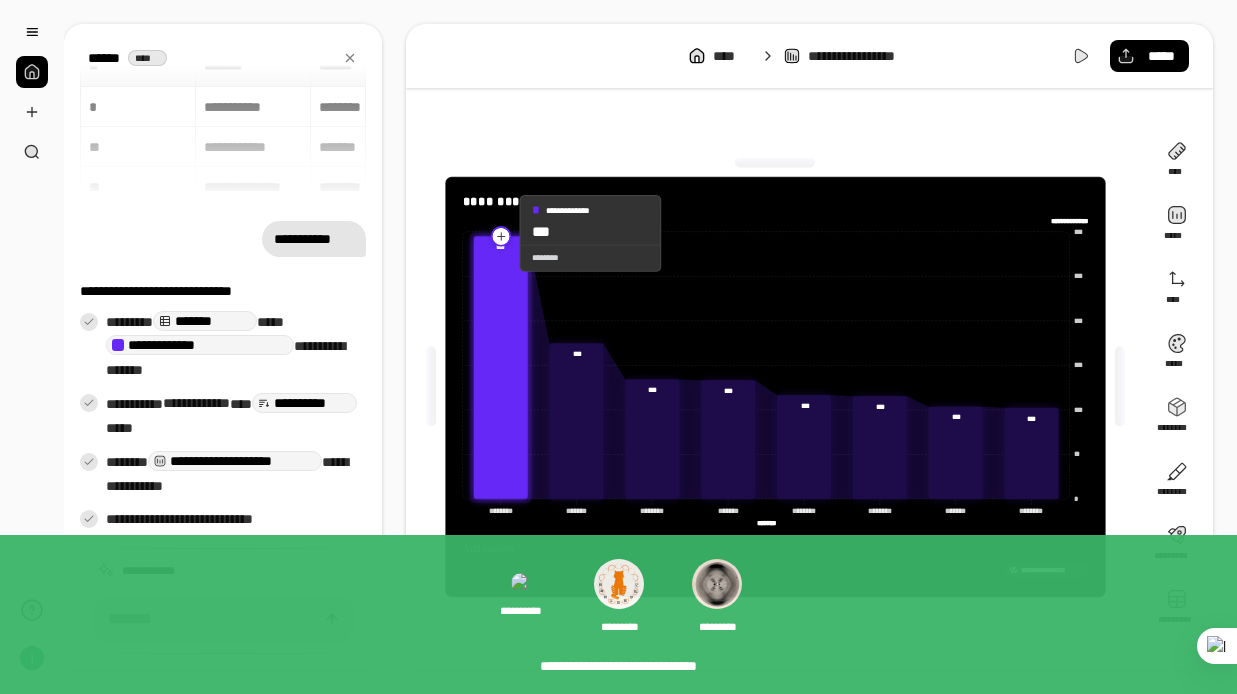 click 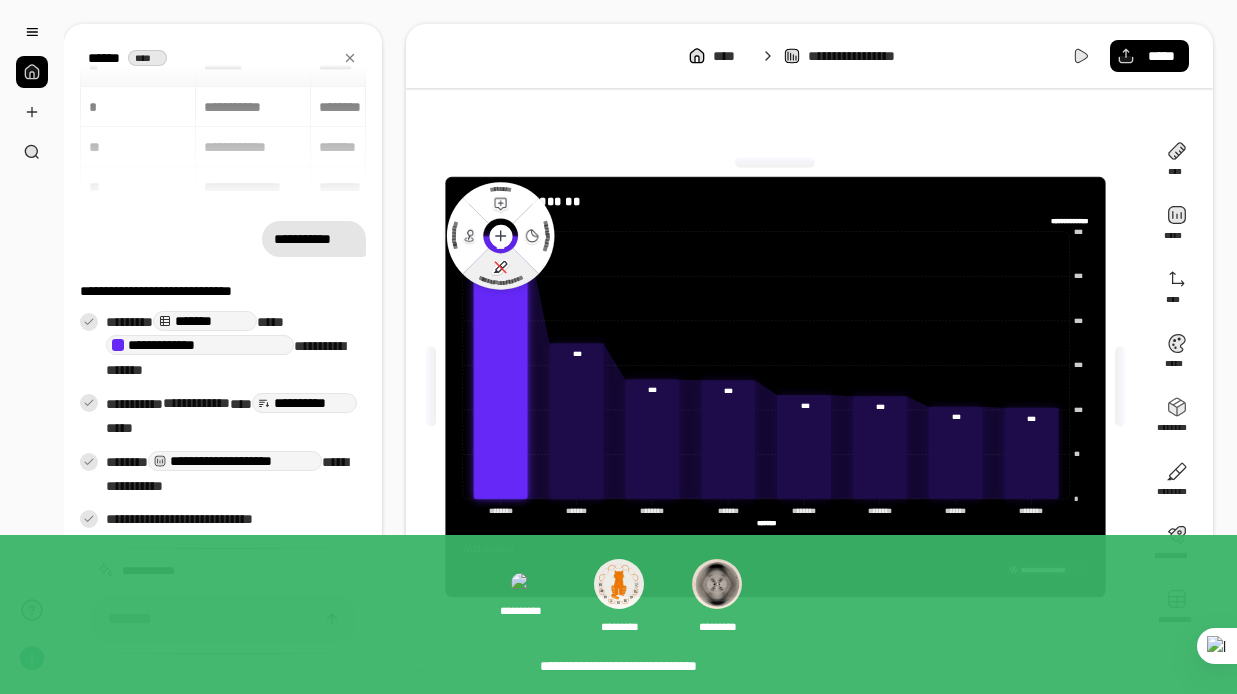 click 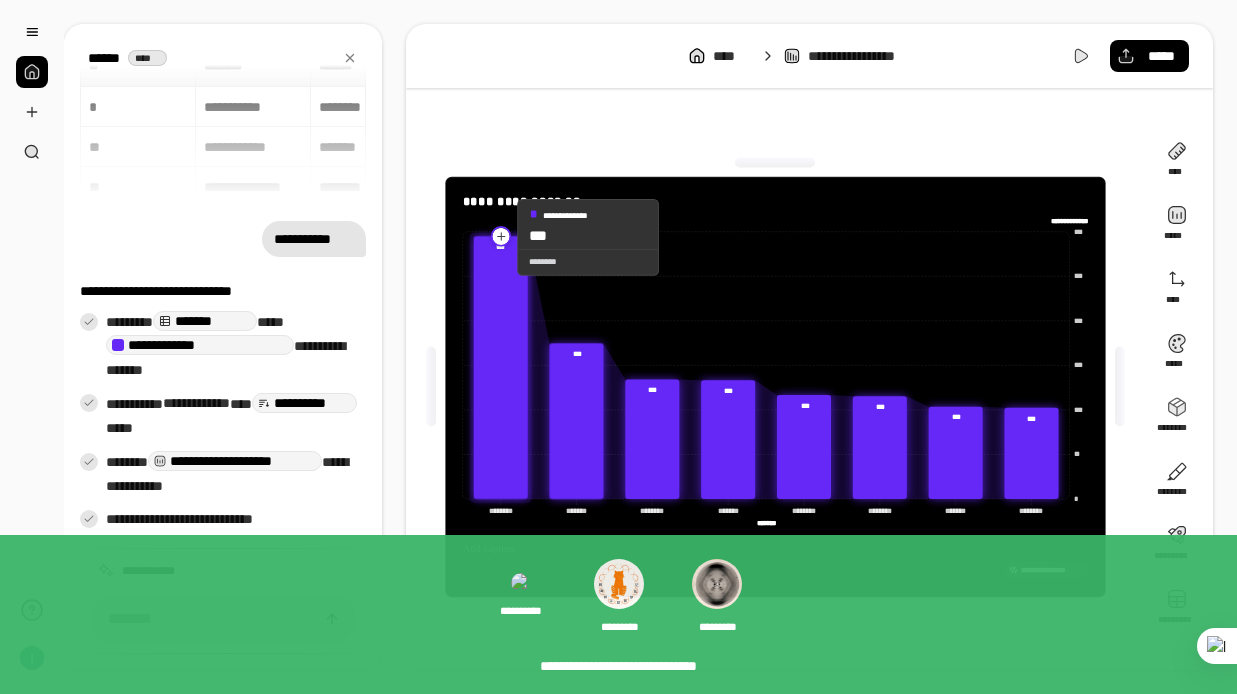 click 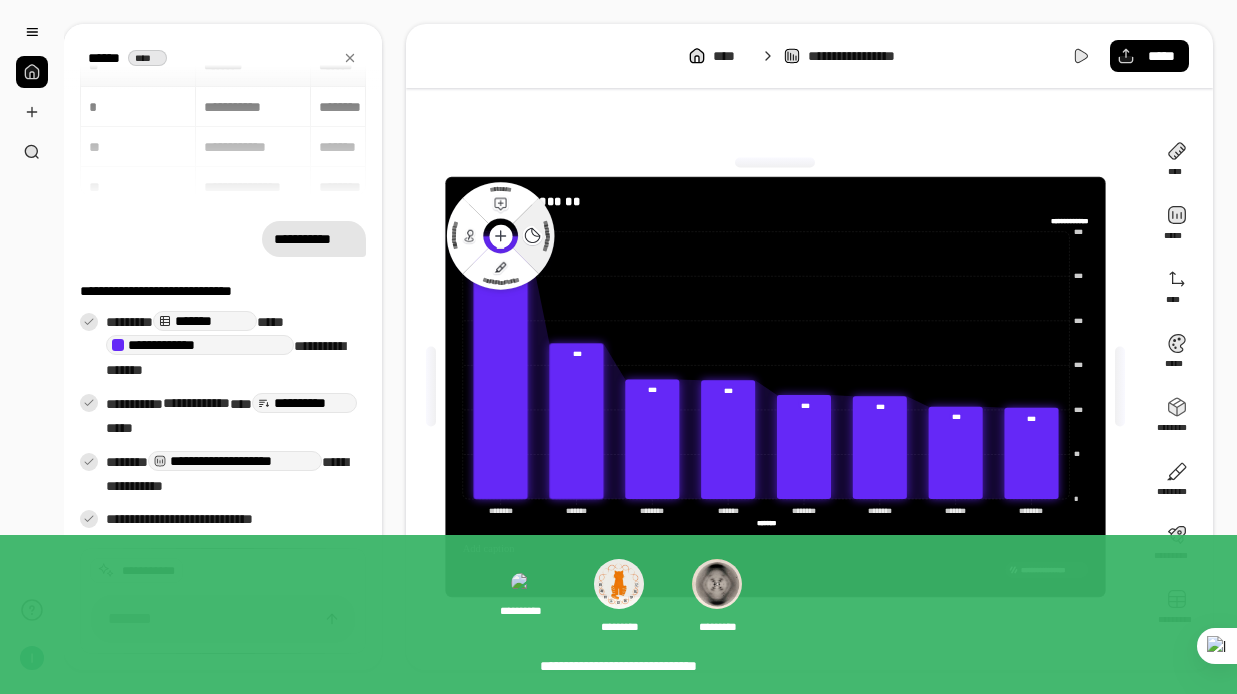 click on "**********" 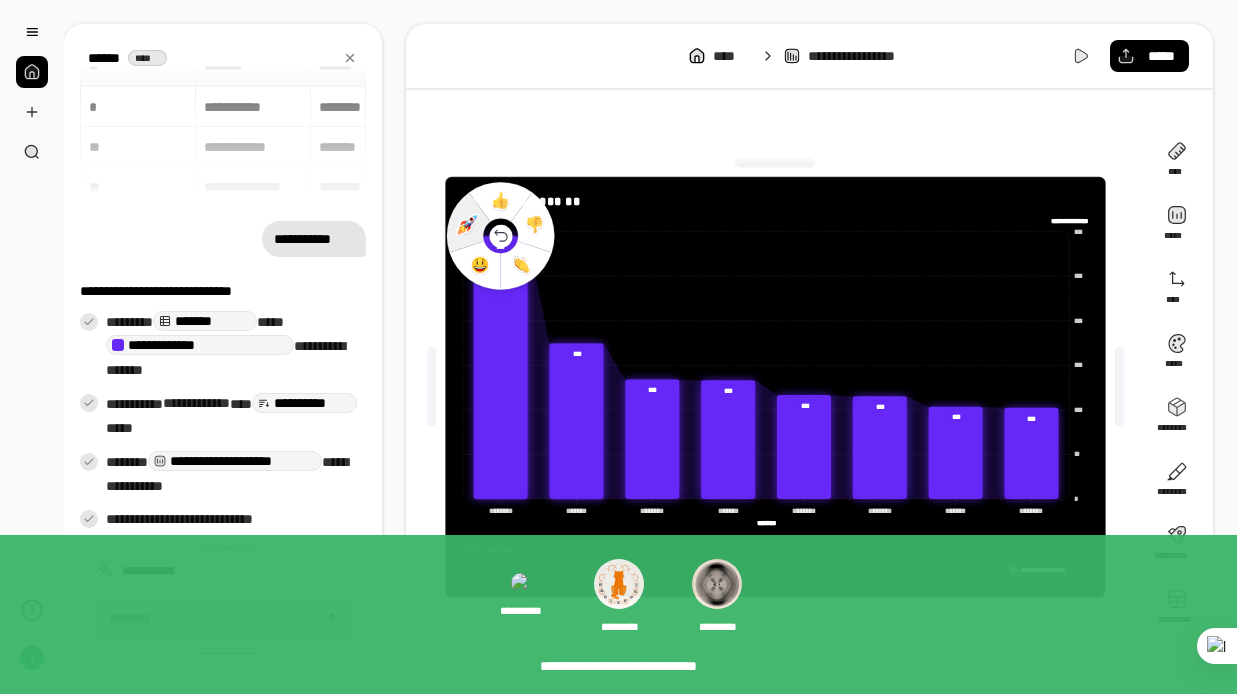 click 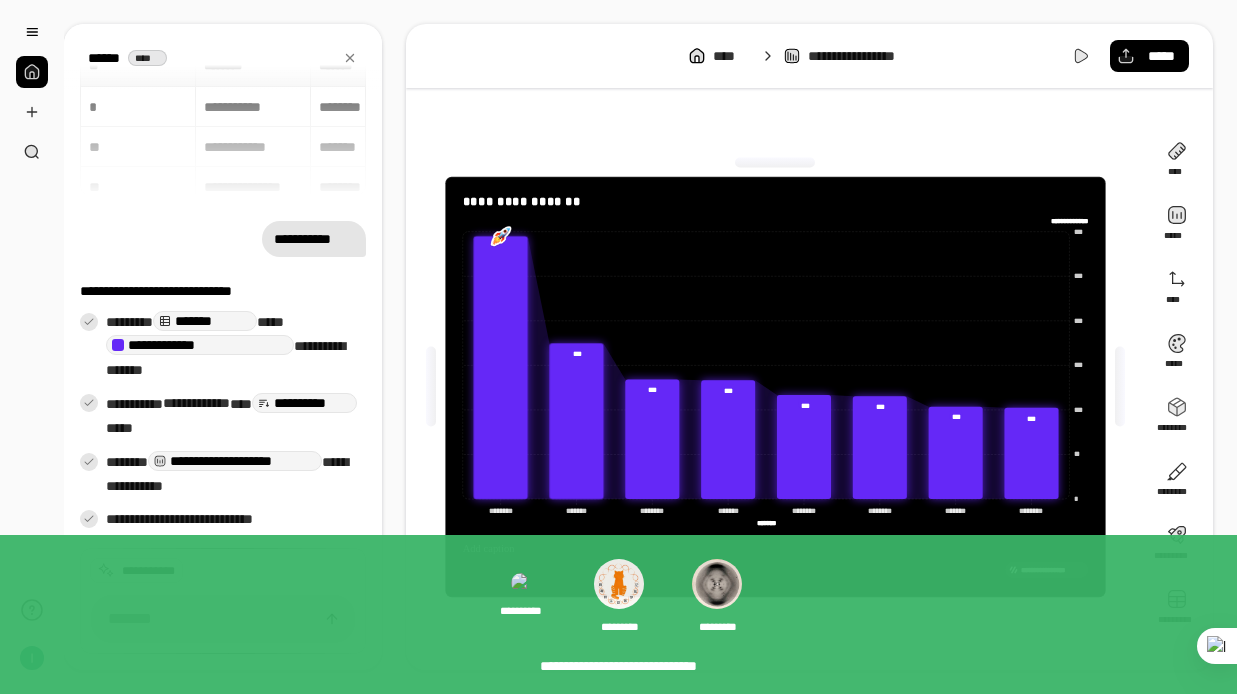 click at bounding box center (500, 236) 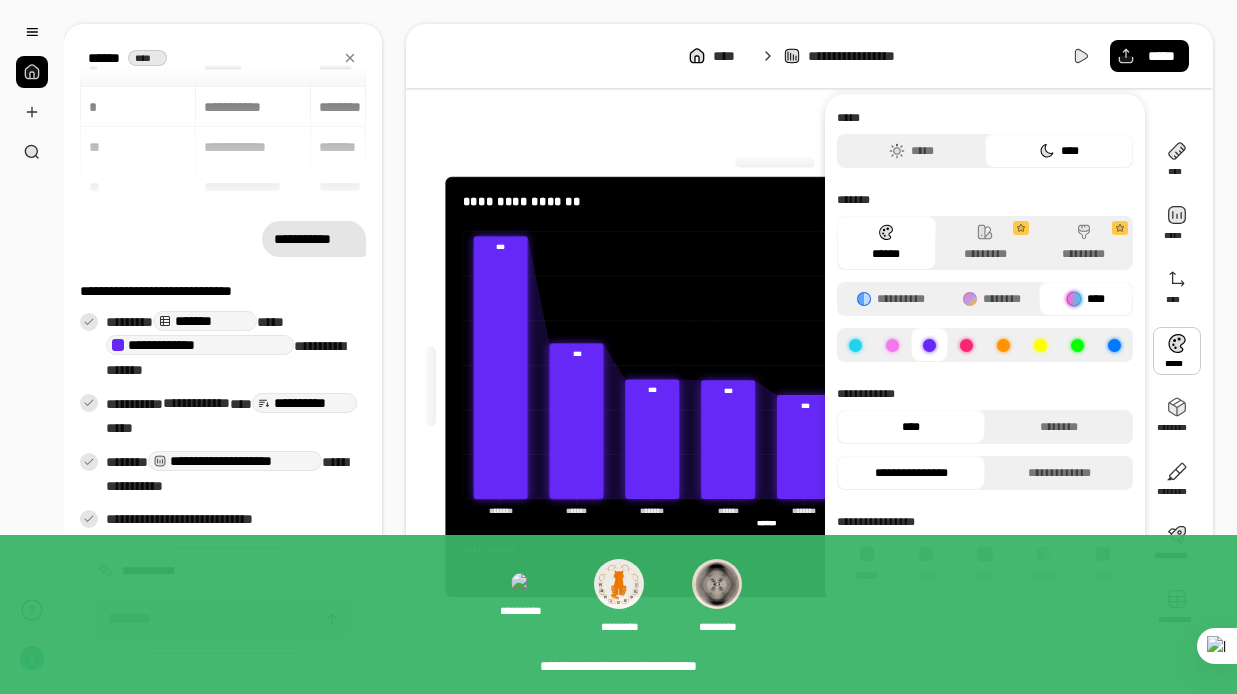 click 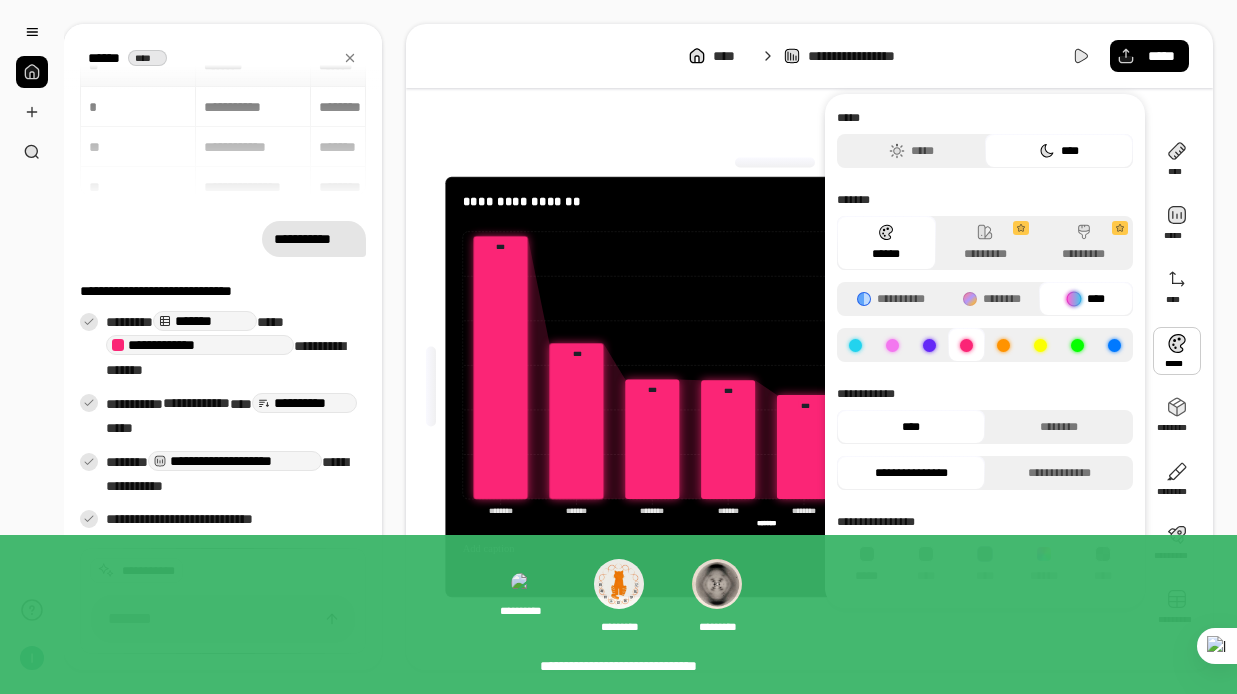 click at bounding box center [1040, 345] 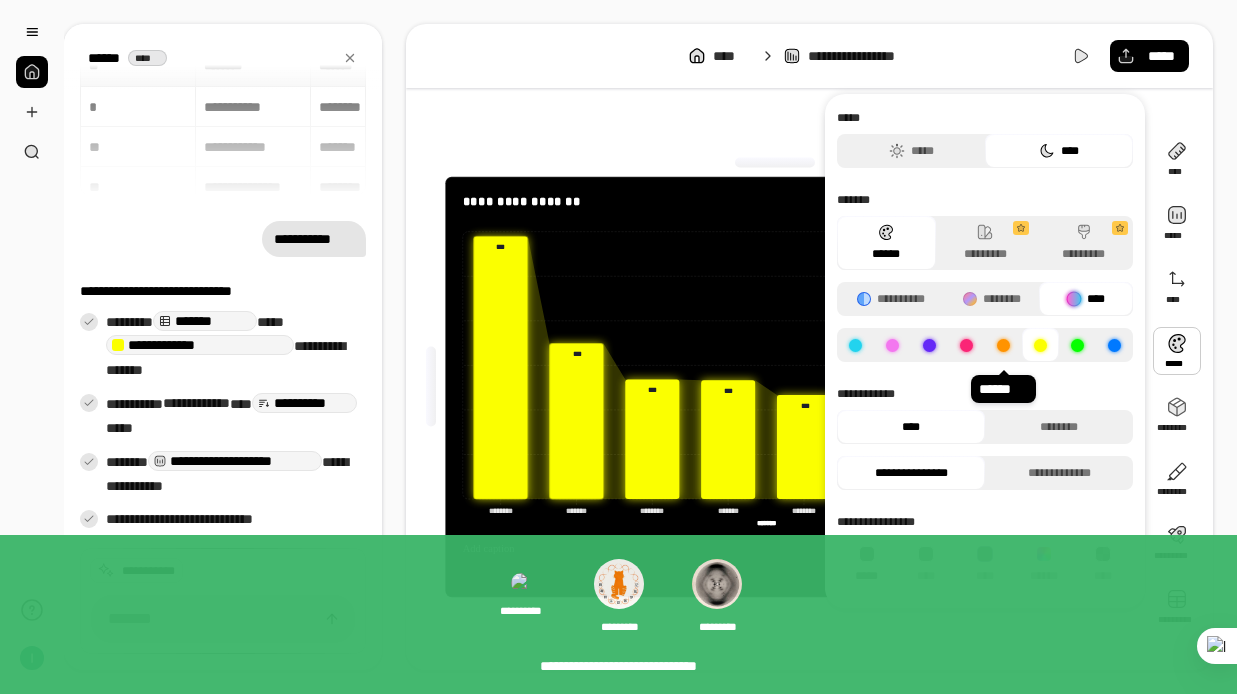click 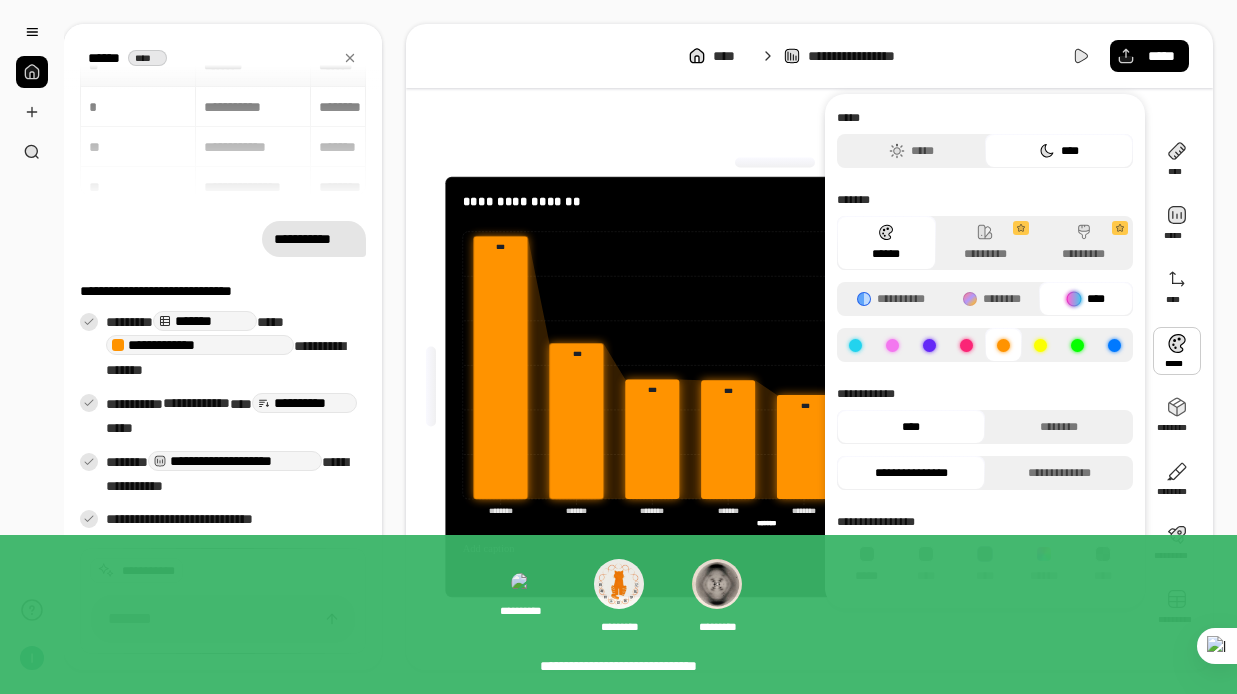 click at bounding box center [1114, 345] 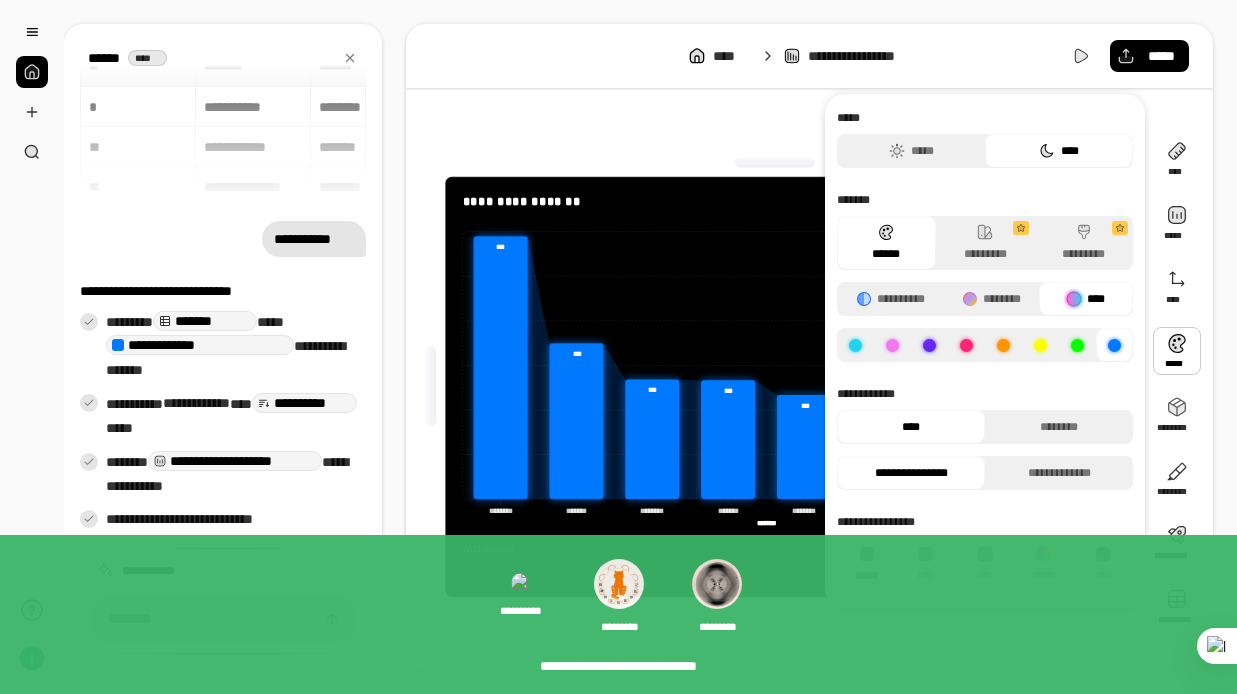click 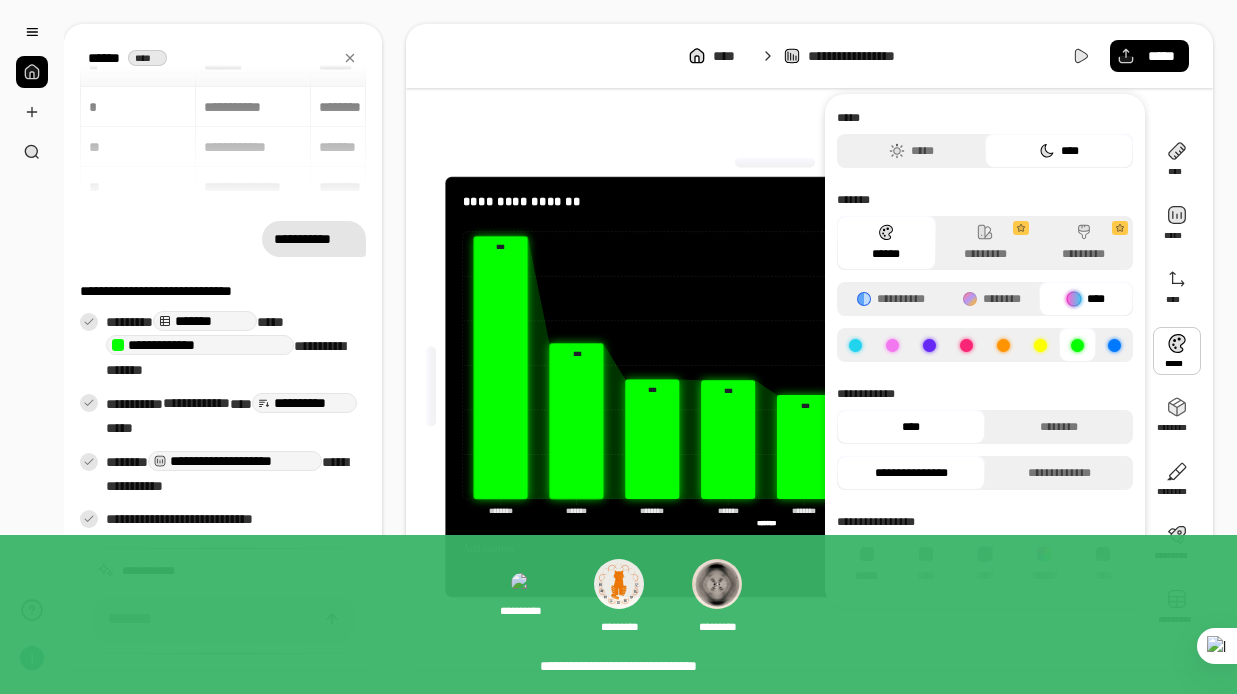 click 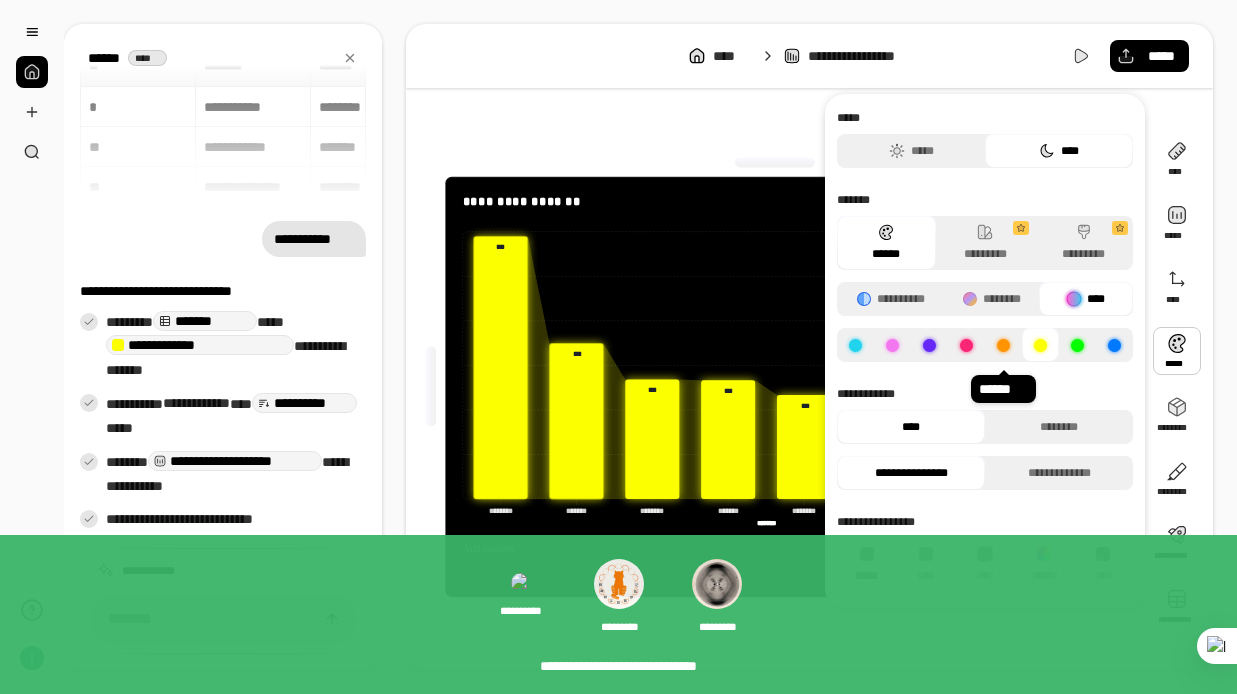 click 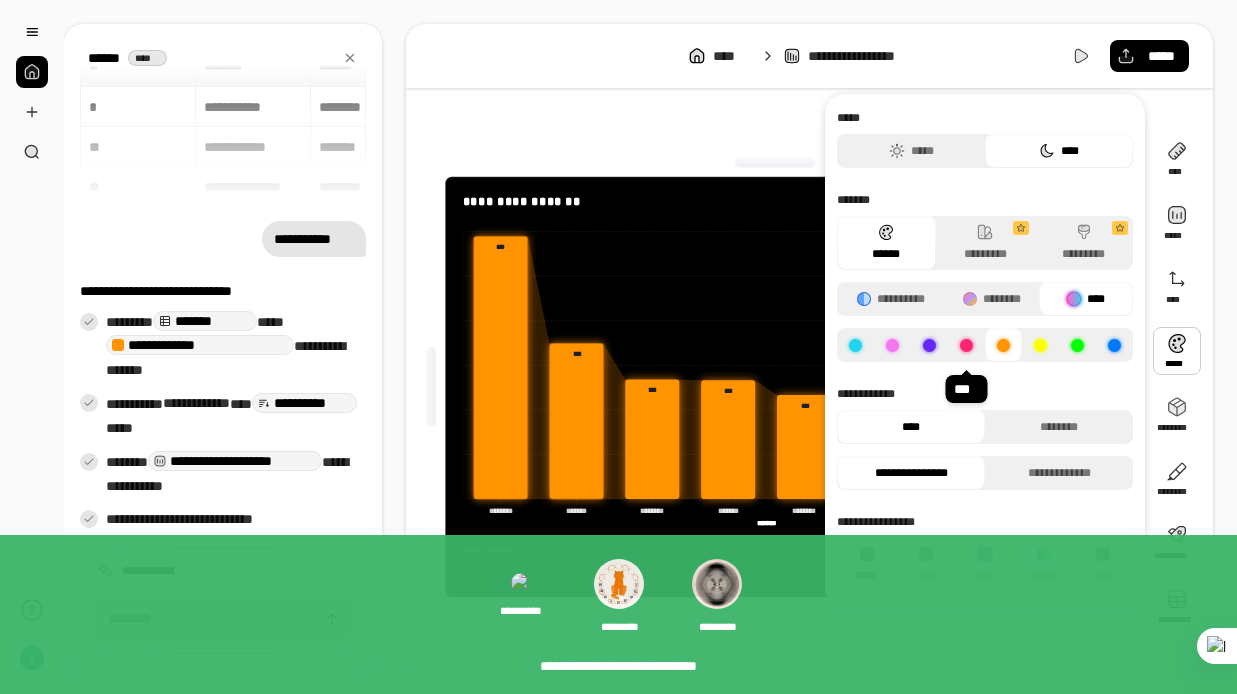 click 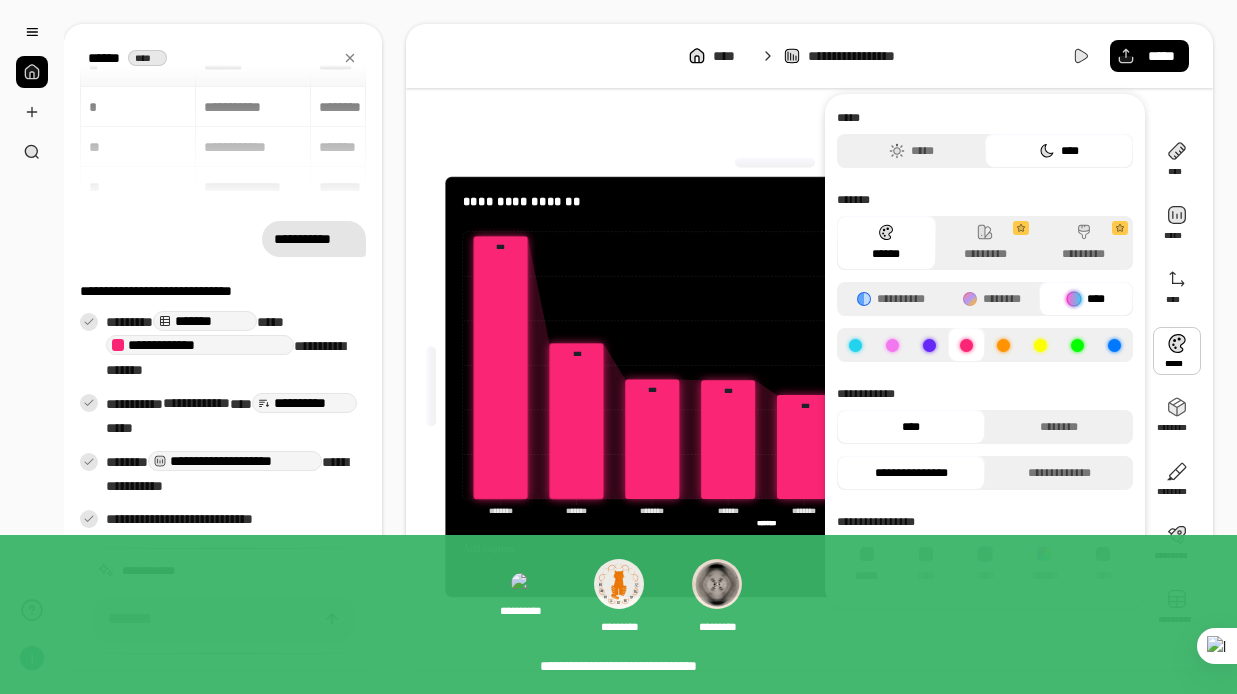 click at bounding box center (855, 345) 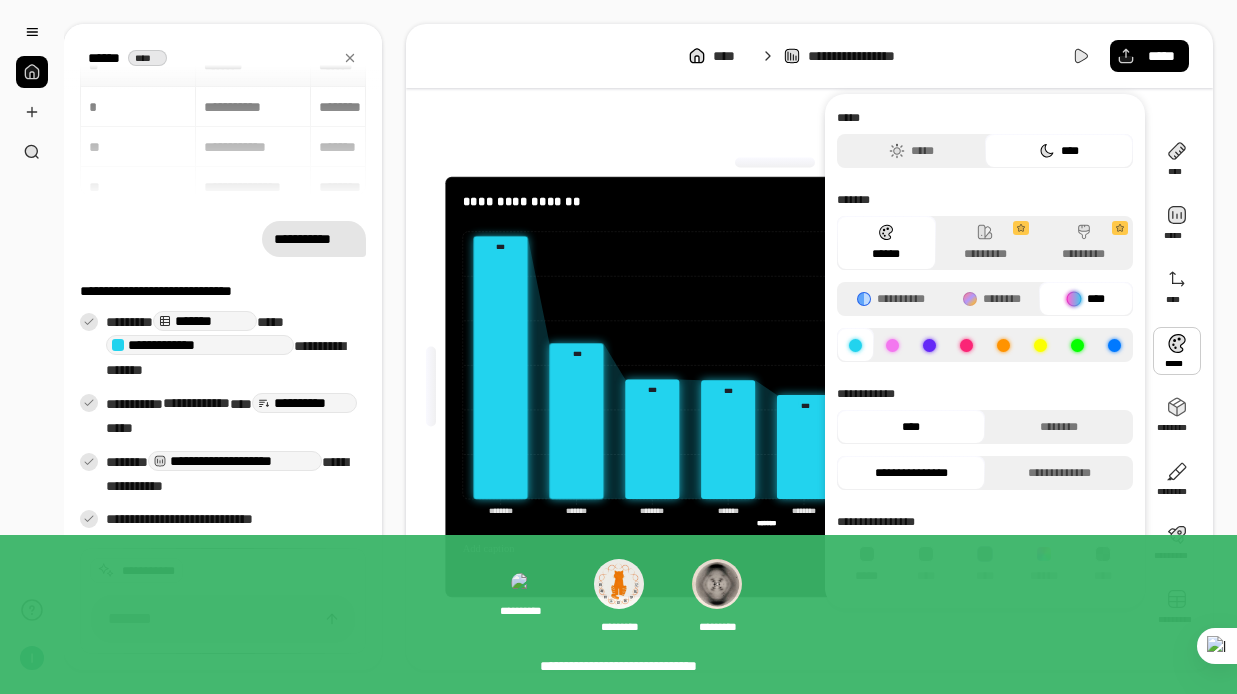 click 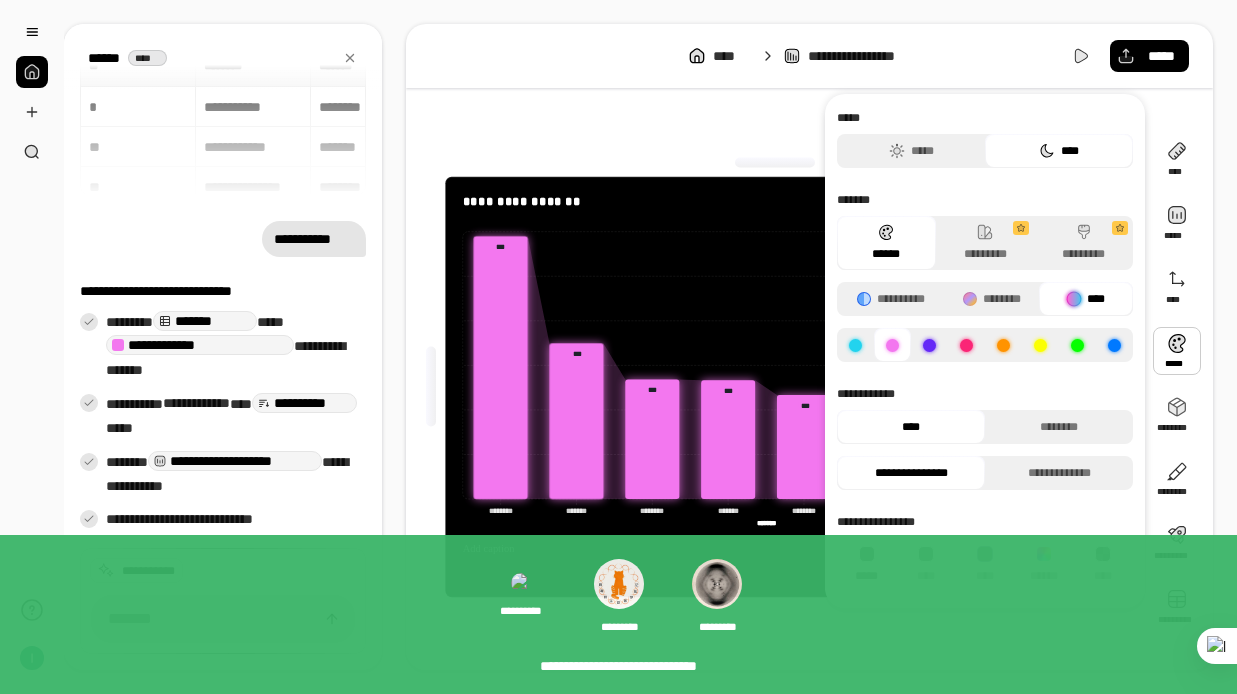 click 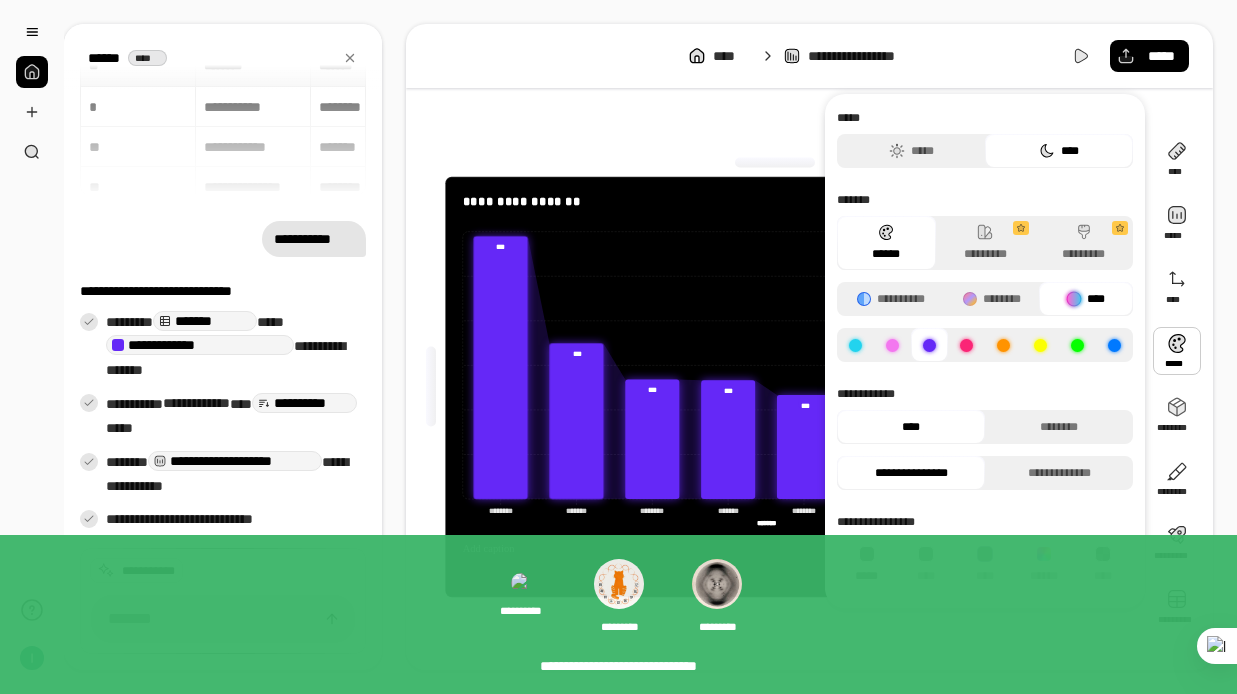 click at bounding box center (966, 345) 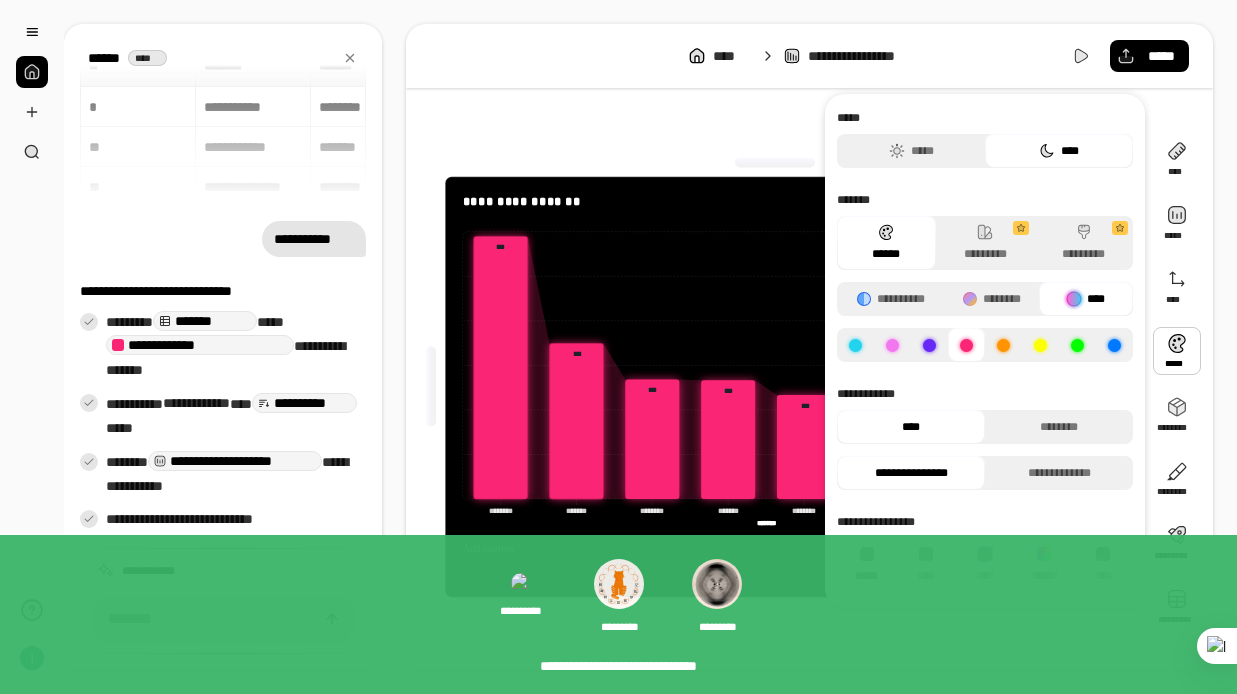 click at bounding box center [1003, 345] 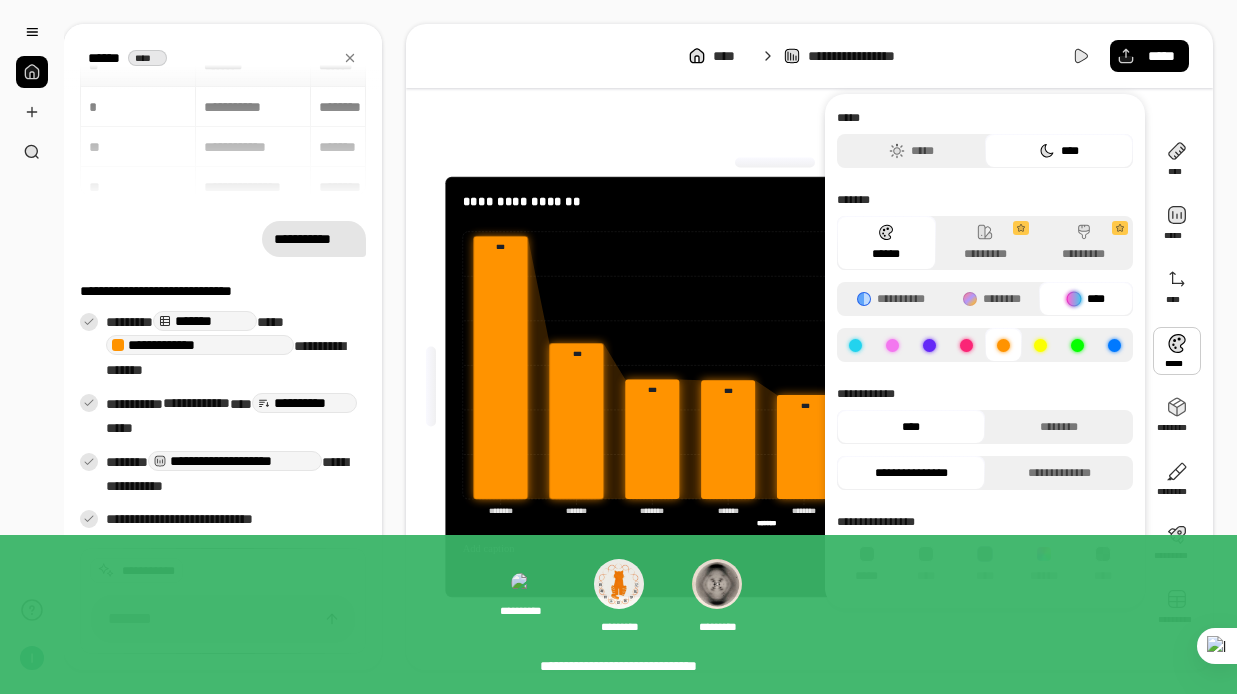 click at bounding box center (1040, 345) 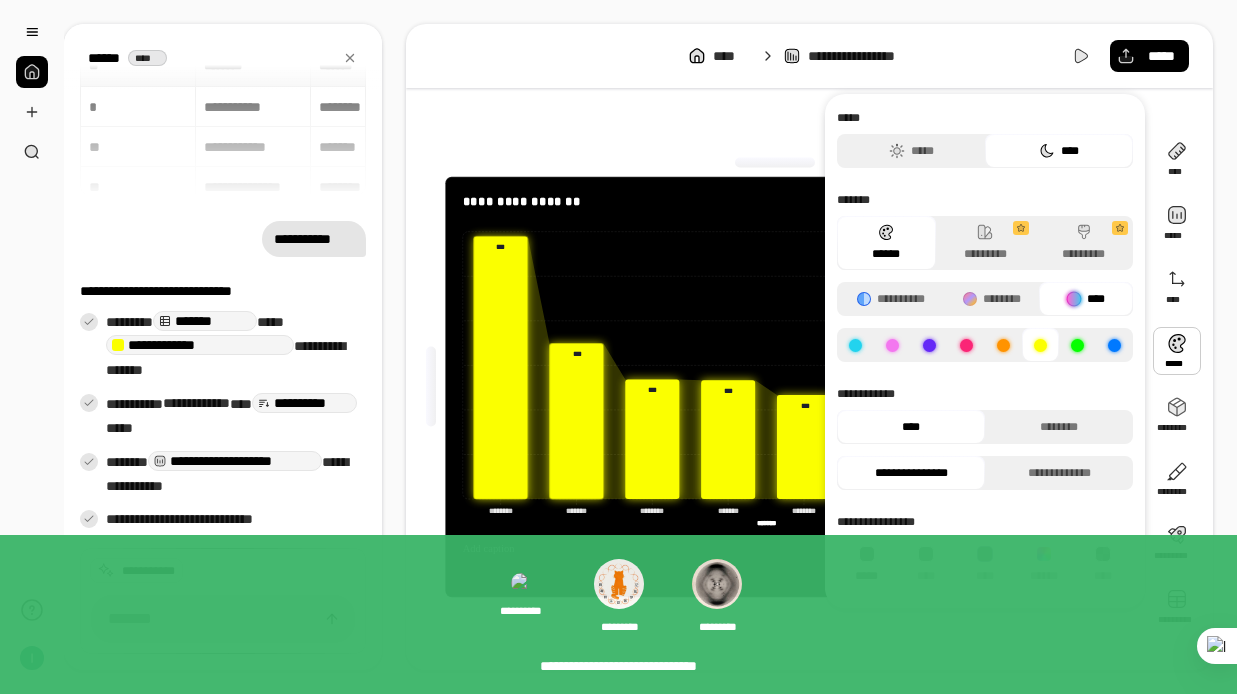 click at bounding box center (1077, 345) 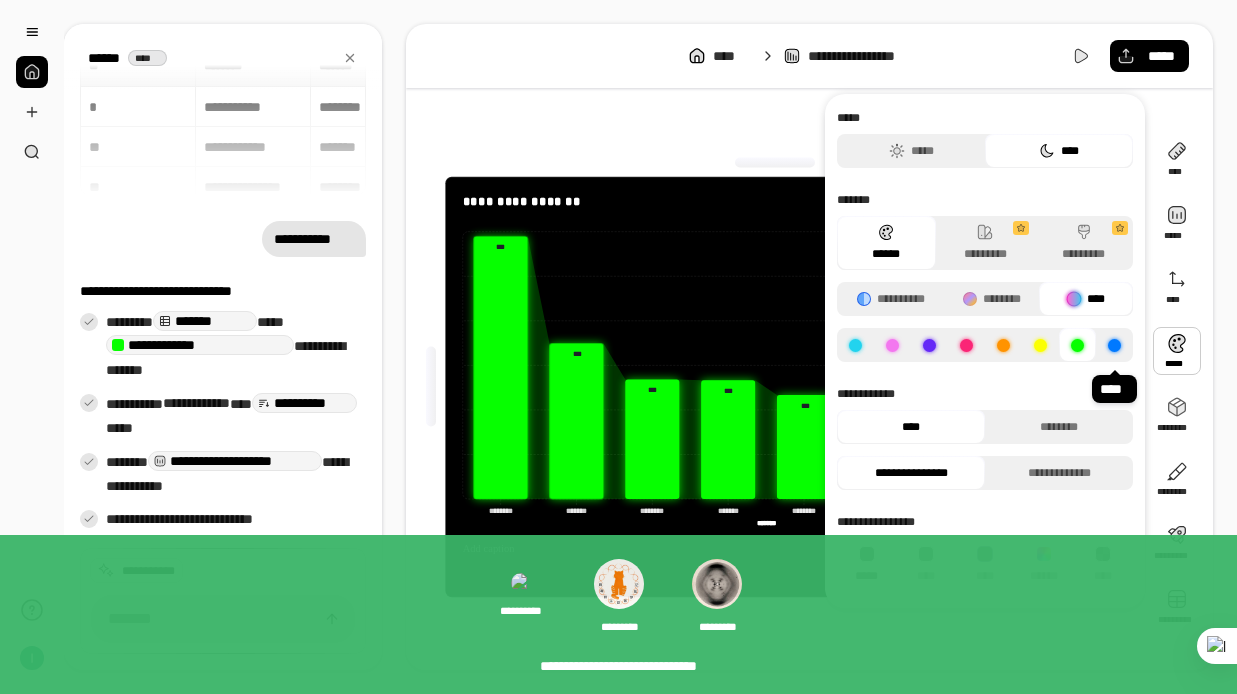 click at bounding box center (1114, 345) 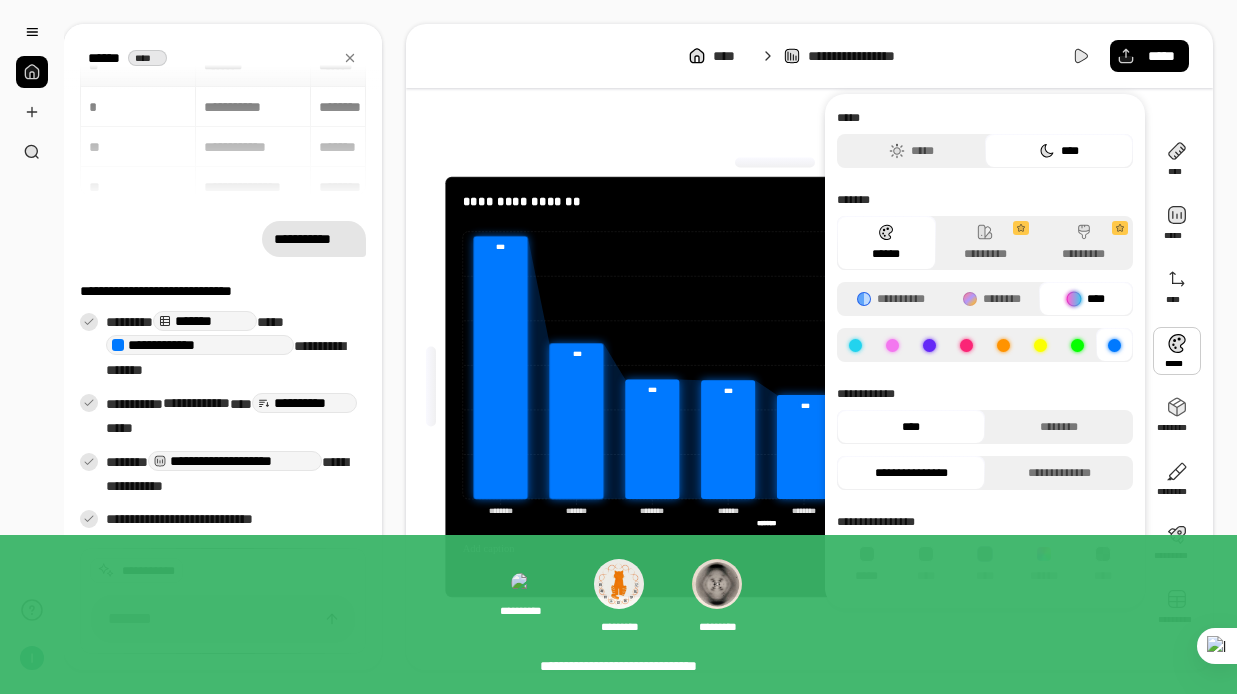click at bounding box center [1077, 345] 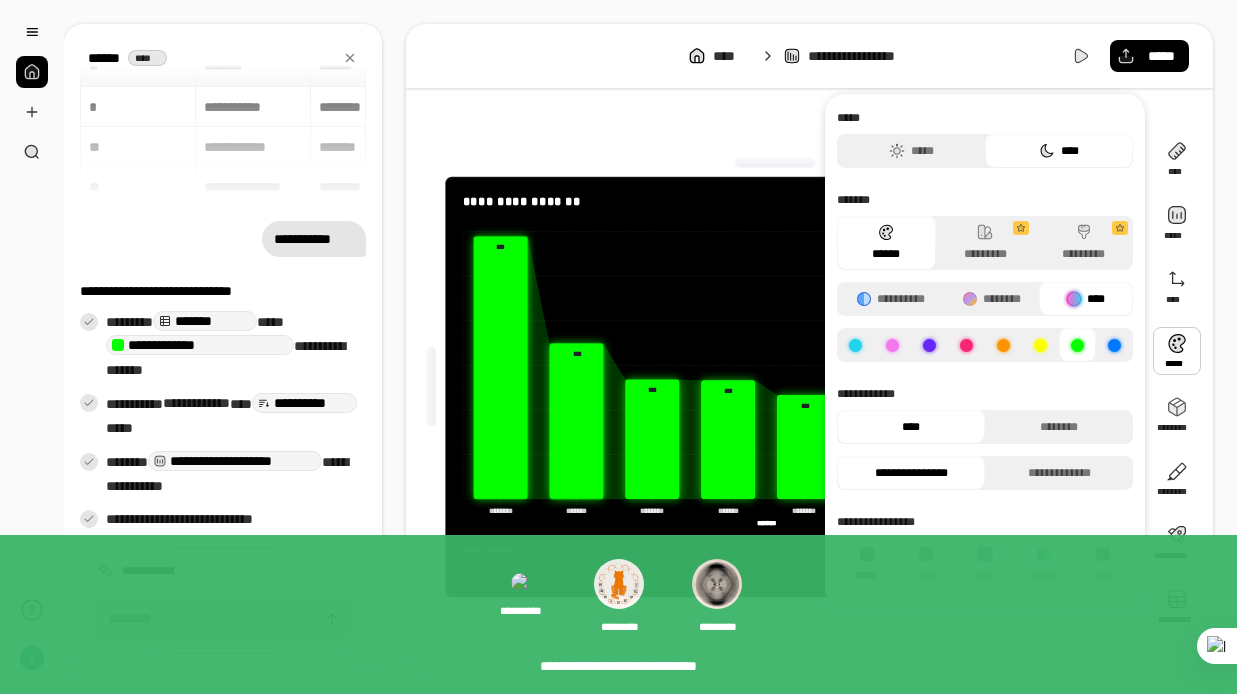 click at bounding box center (929, 345) 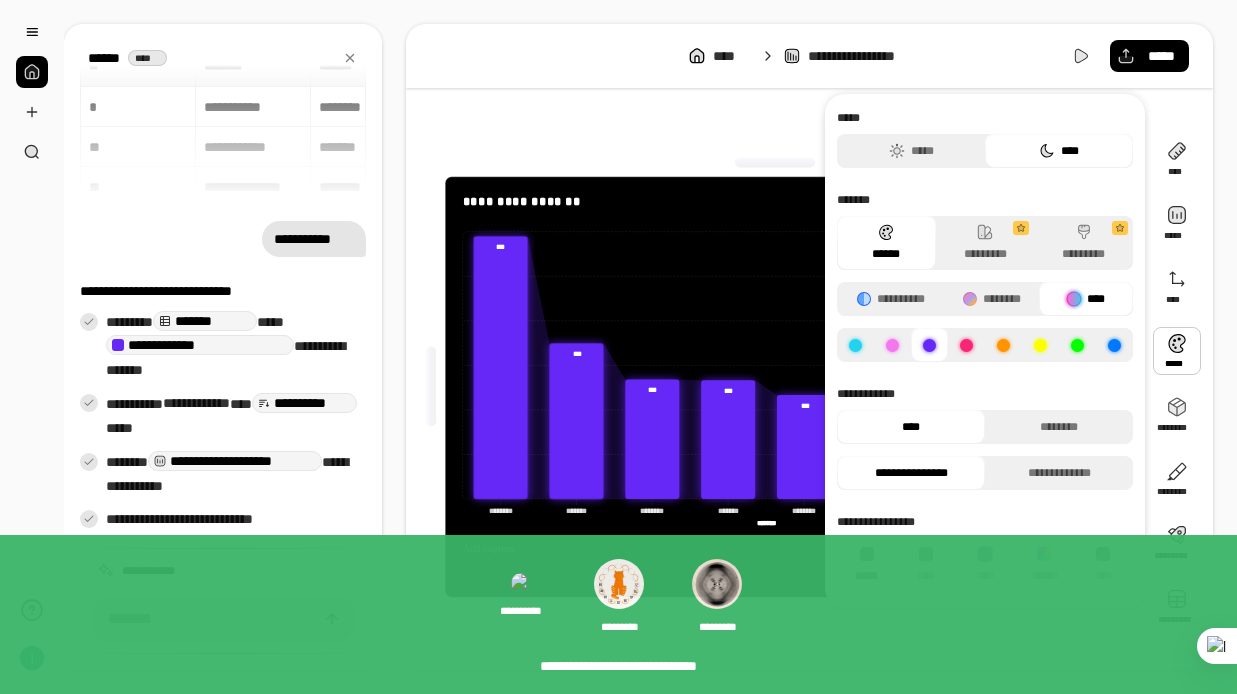 click 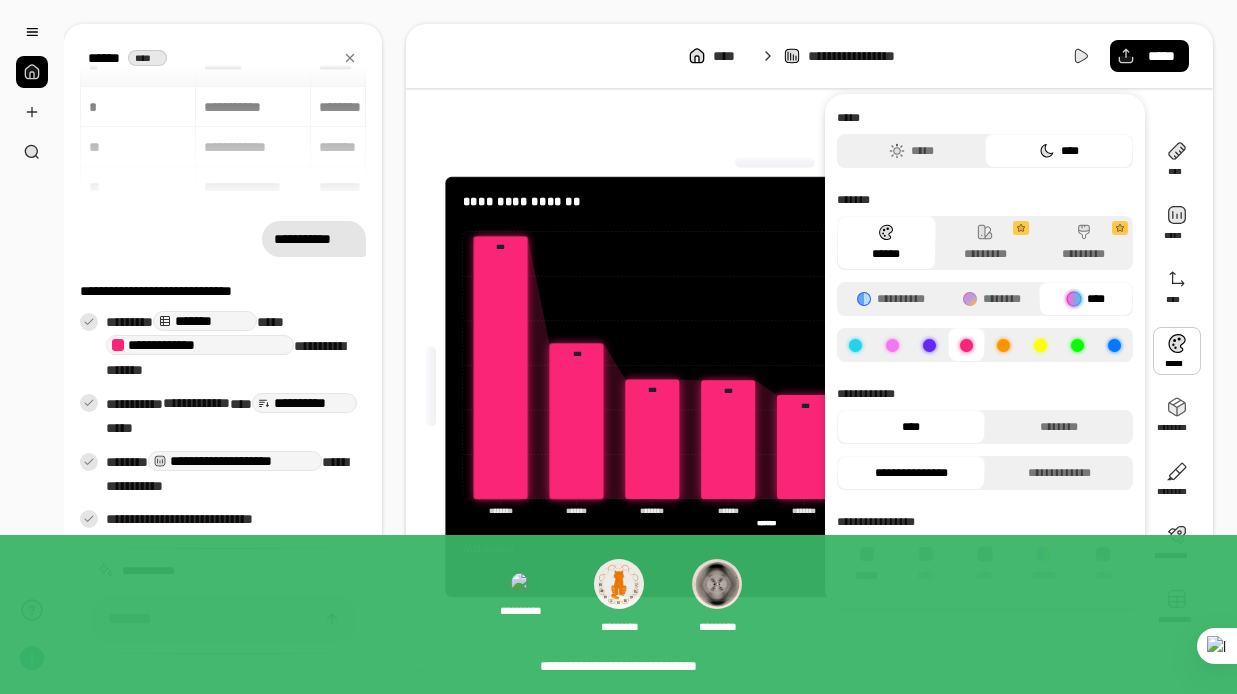 click 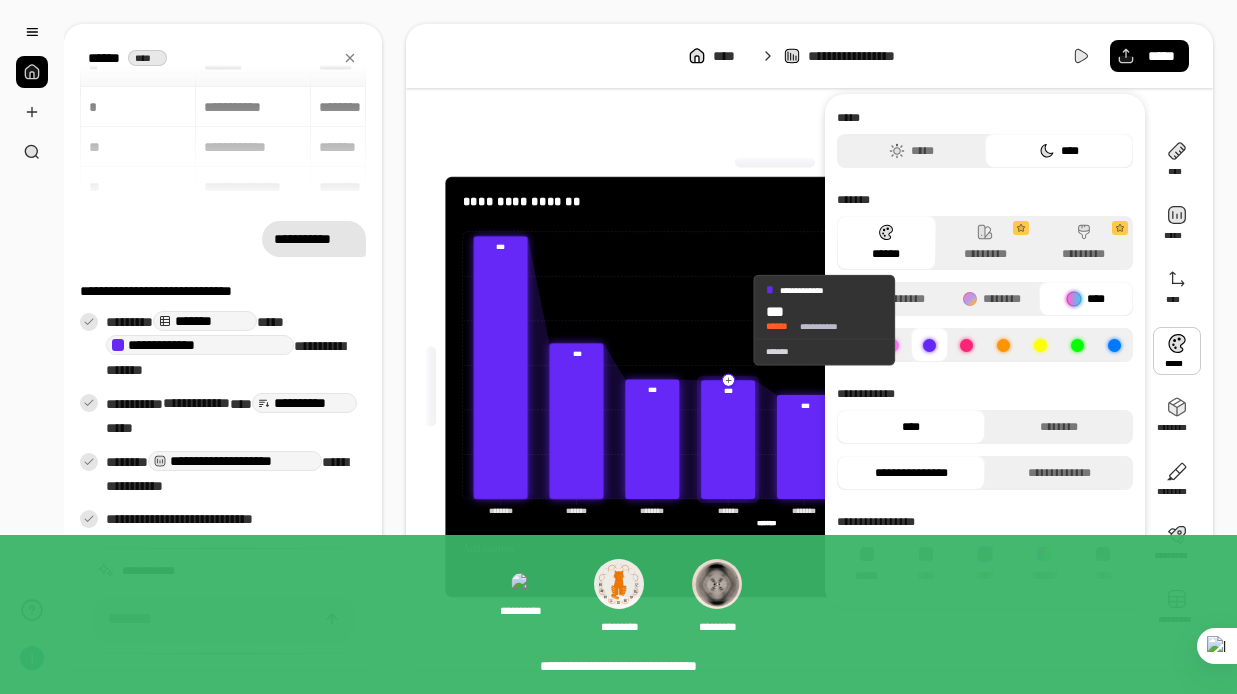 click 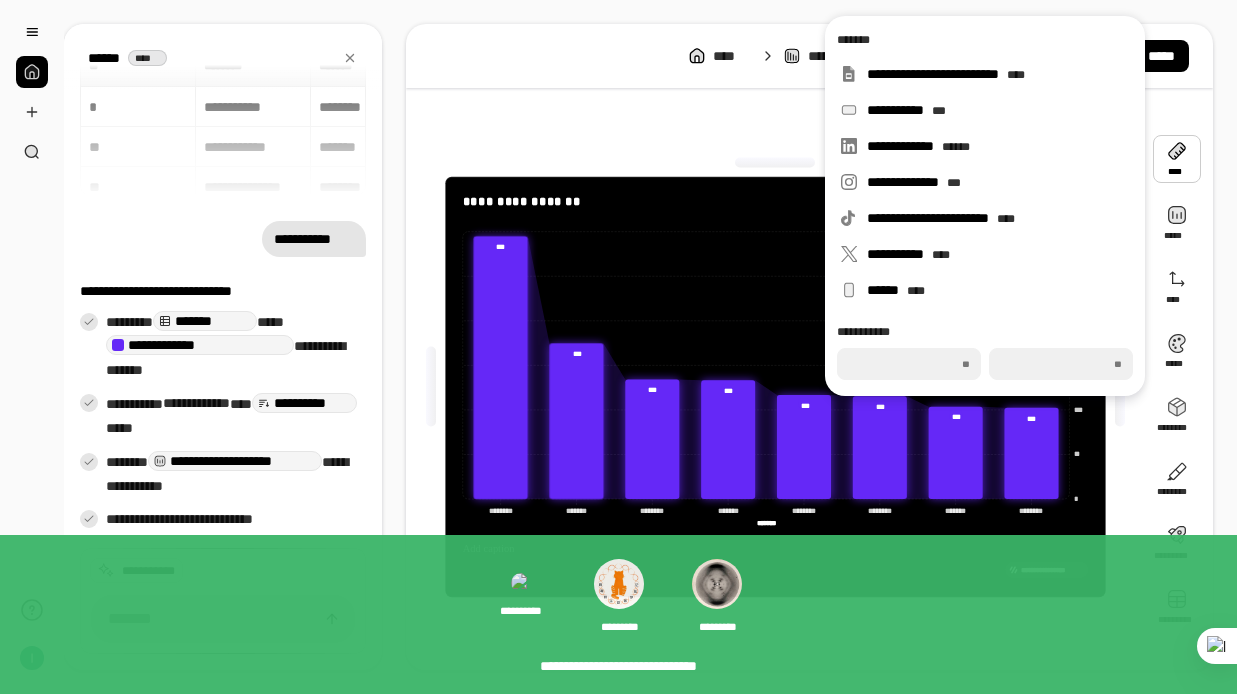 click on "**********" at bounding box center (775, 387) 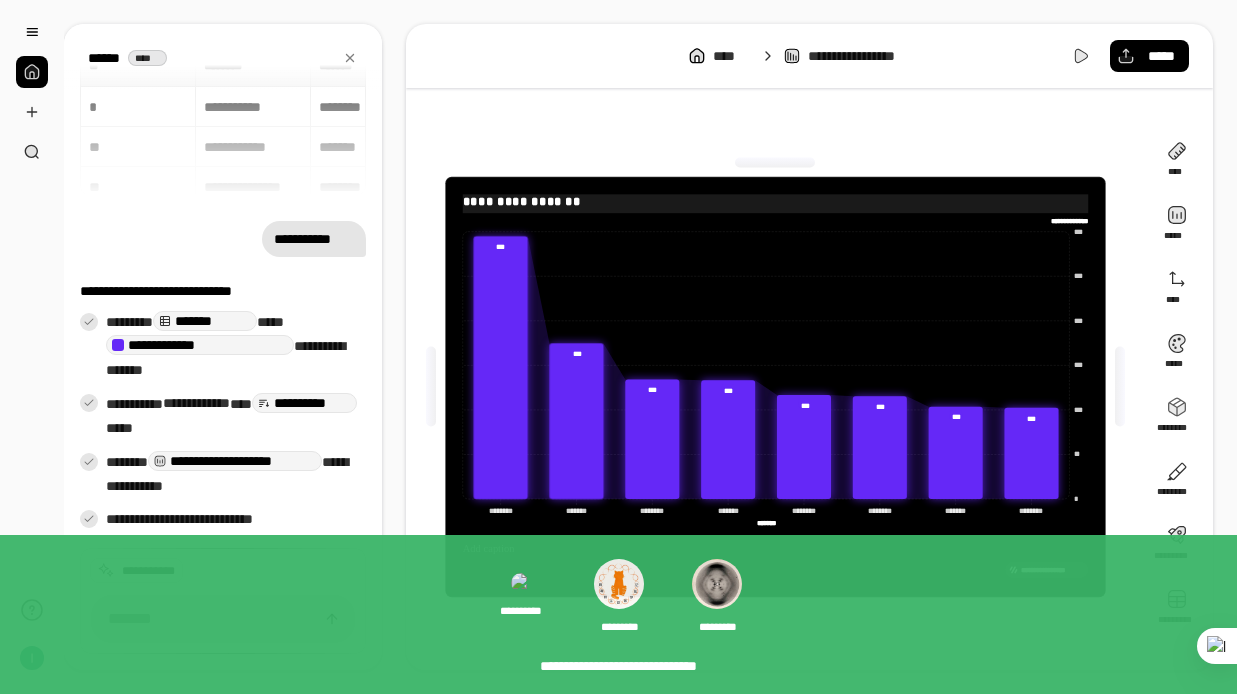 click on "**********" at bounding box center (775, 202) 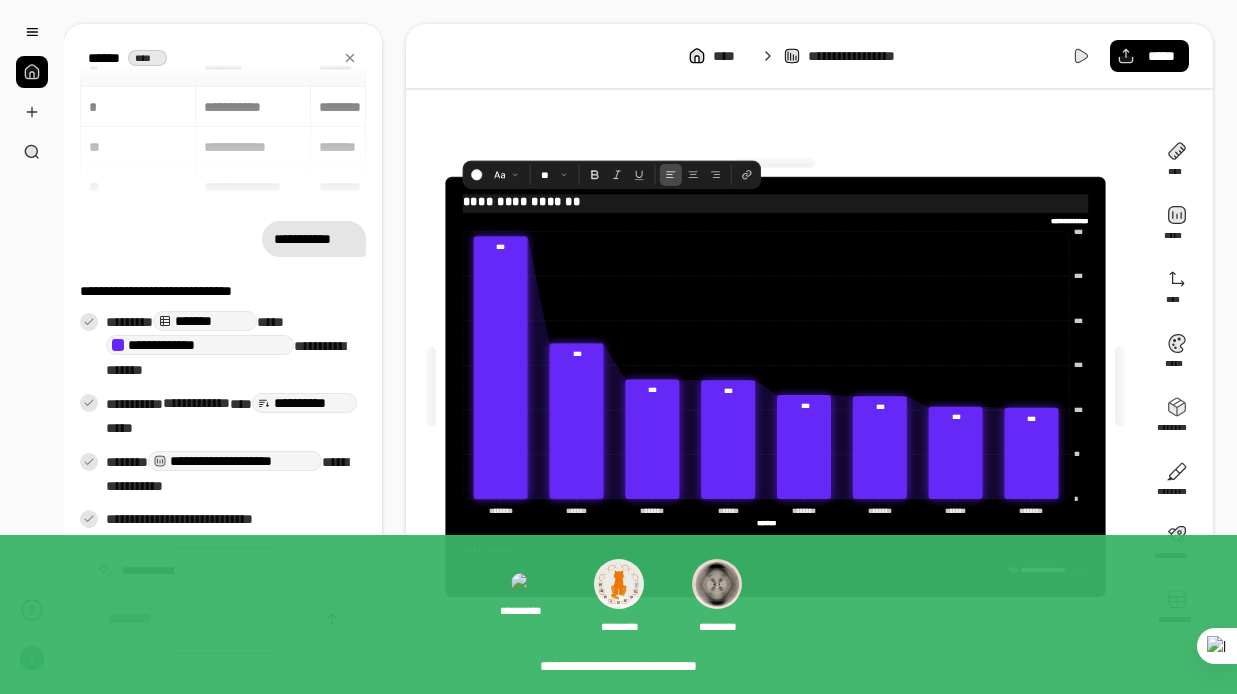click on "**********" at bounding box center (775, 202) 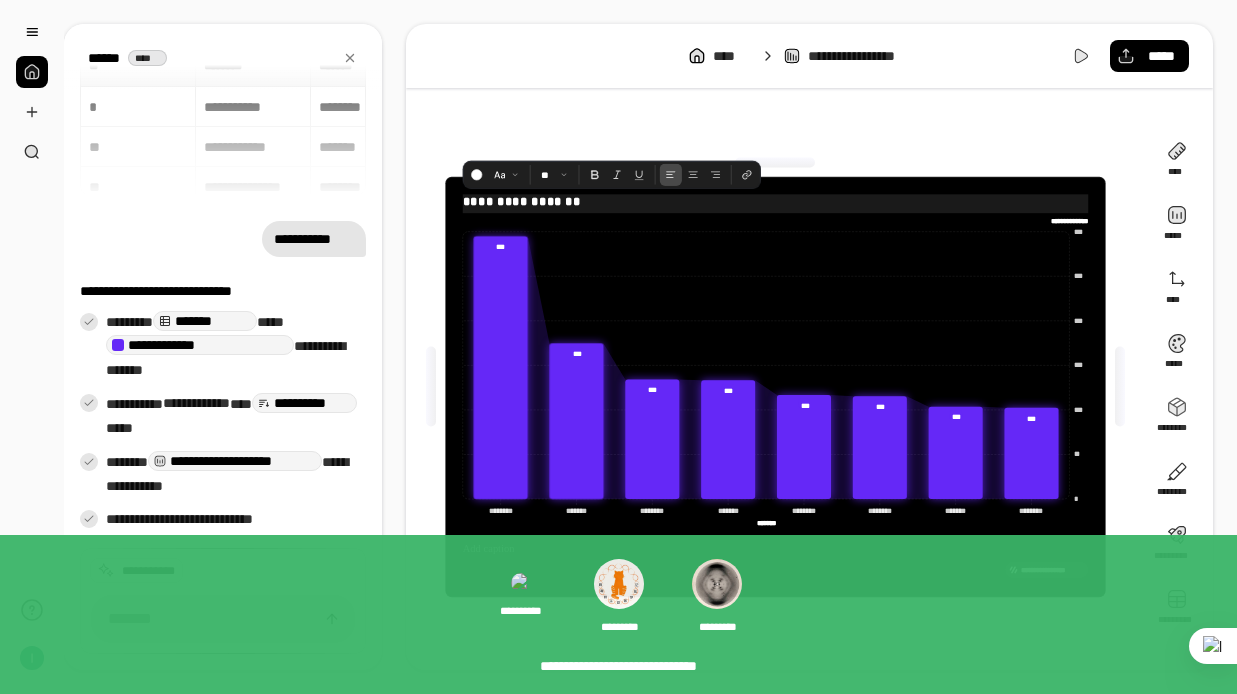 click on "**********" at bounding box center (775, 202) 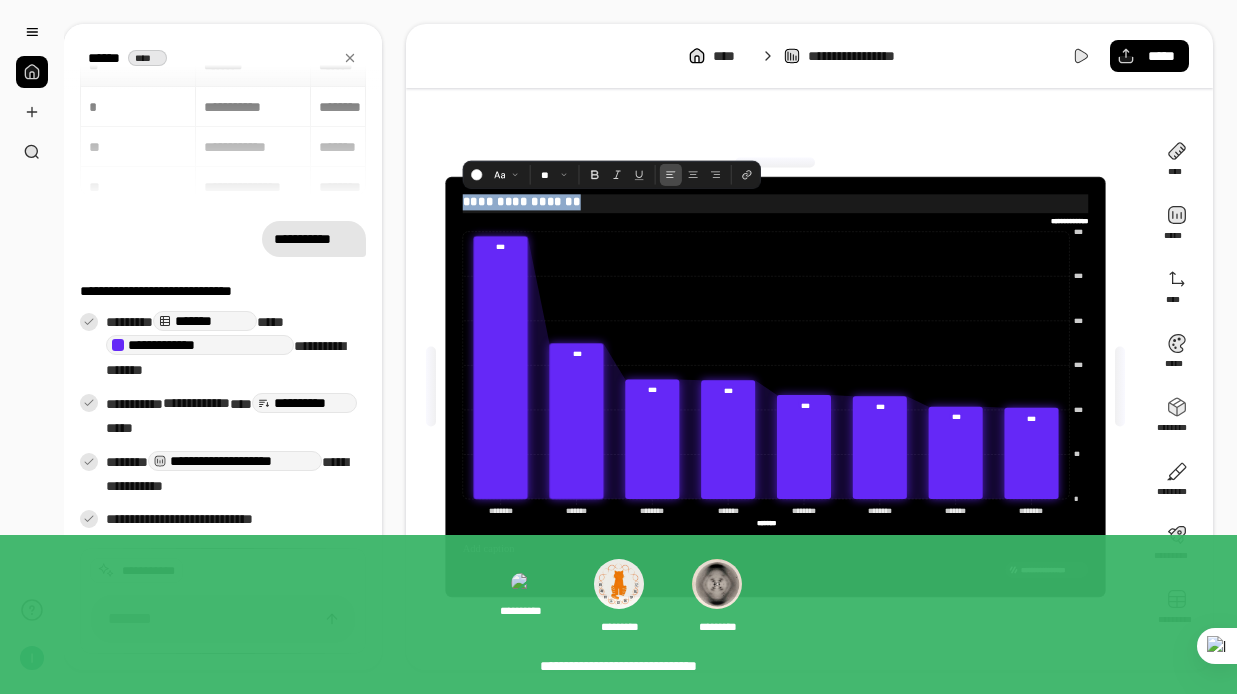 drag, startPoint x: 571, startPoint y: 202, endPoint x: 449, endPoint y: 201, distance: 122.0041 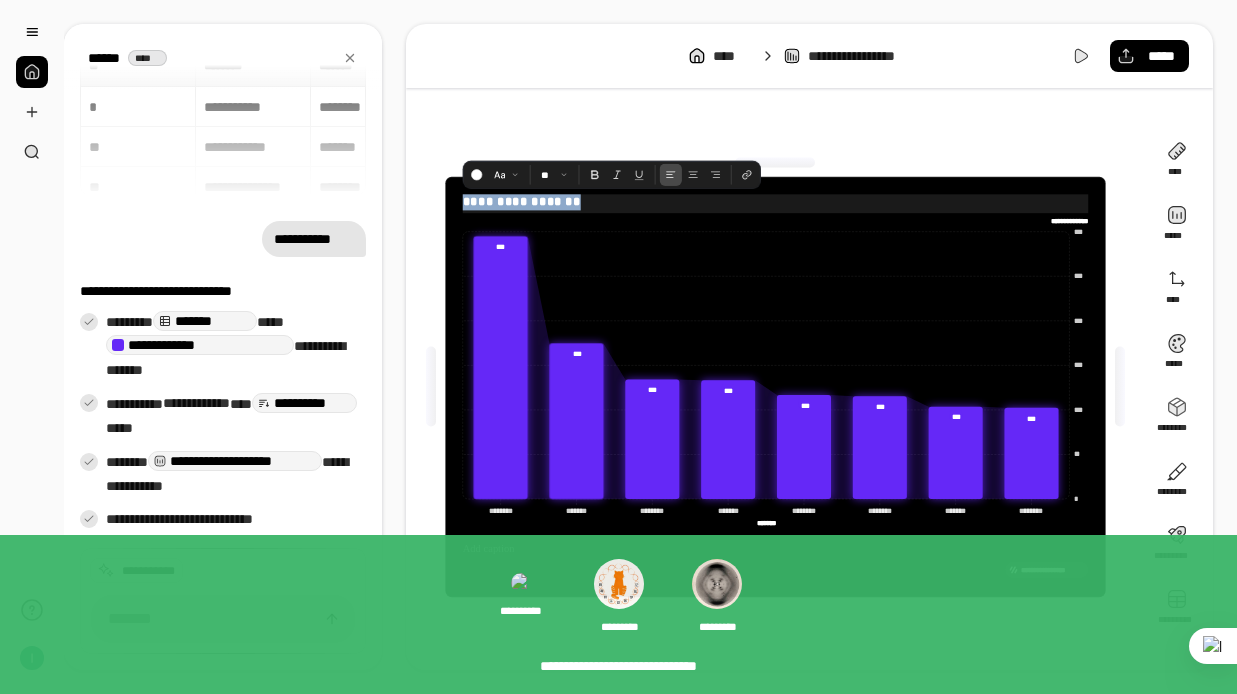 type 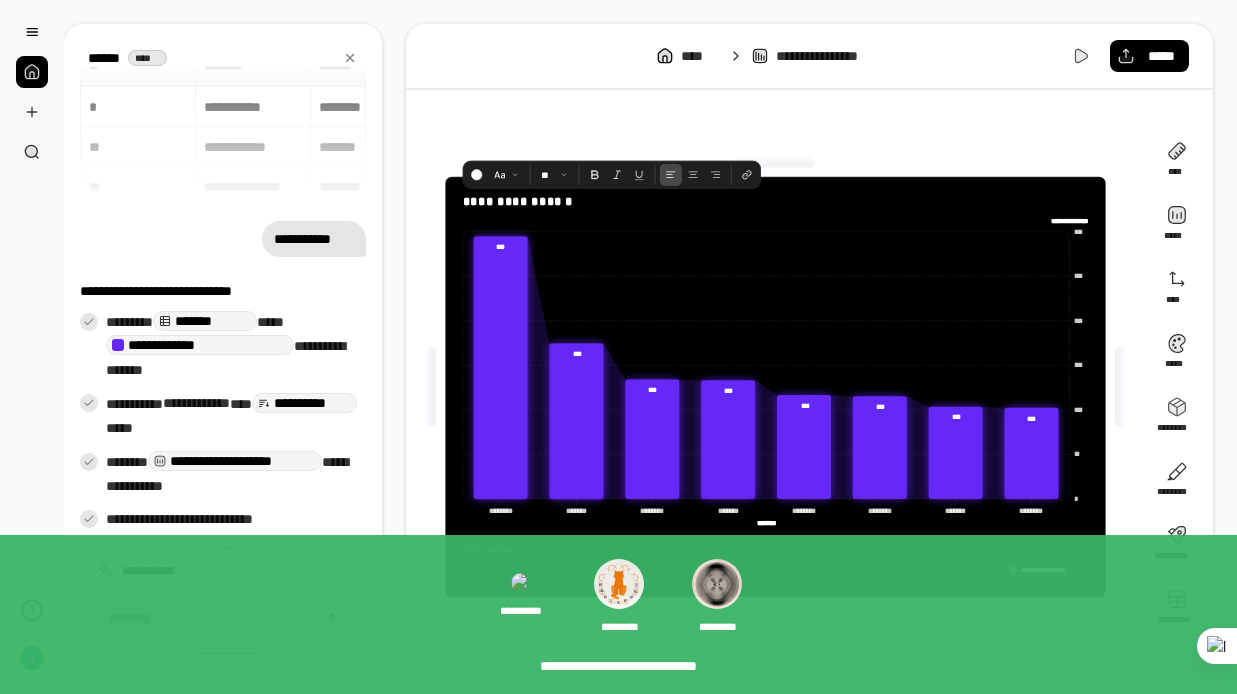 click on "**********" at bounding box center [775, 387] 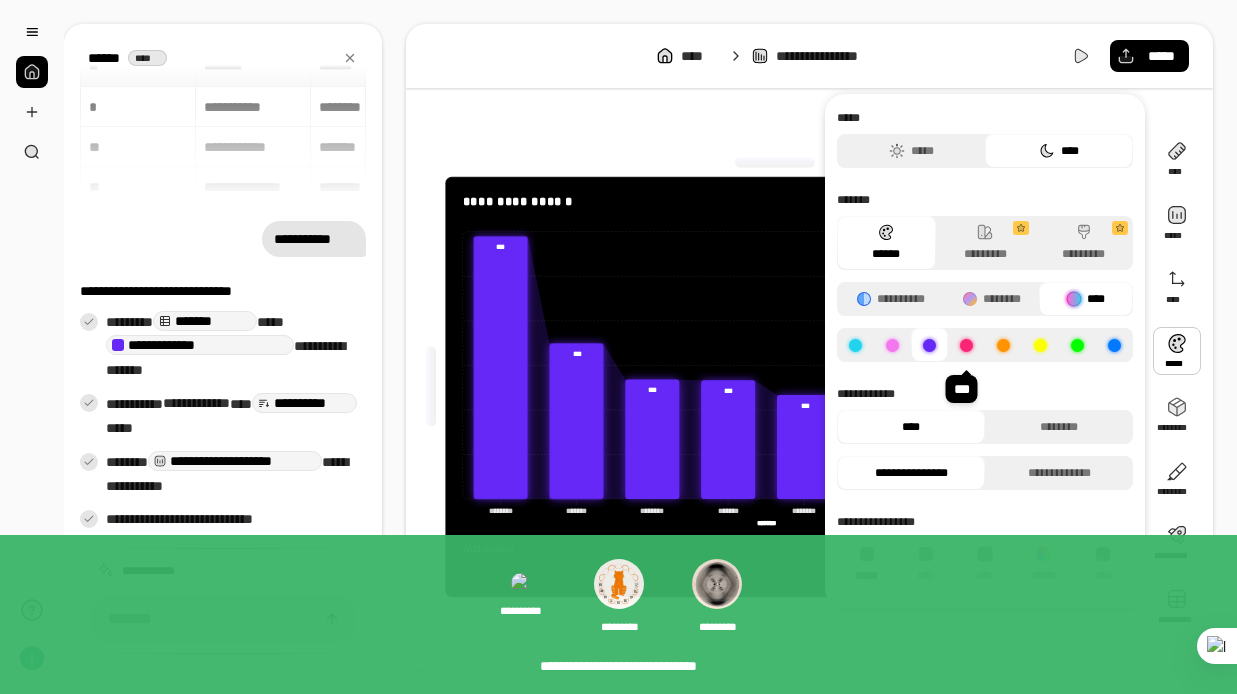 click 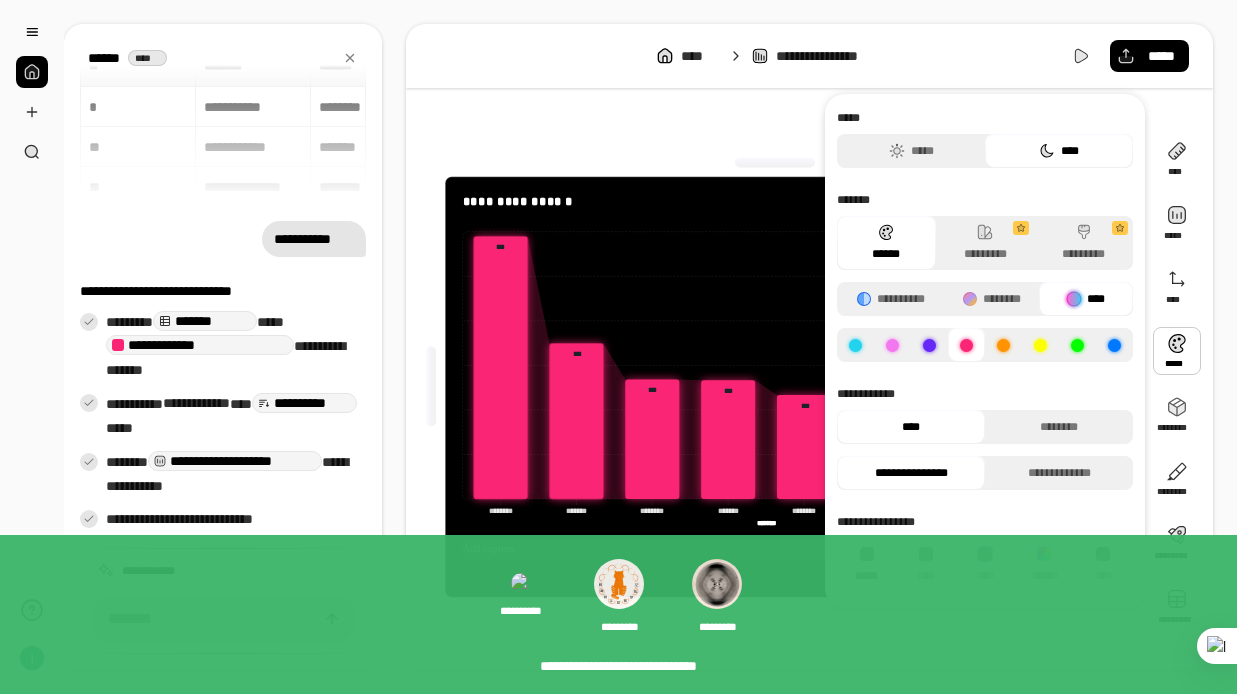 click at bounding box center (775, 549) 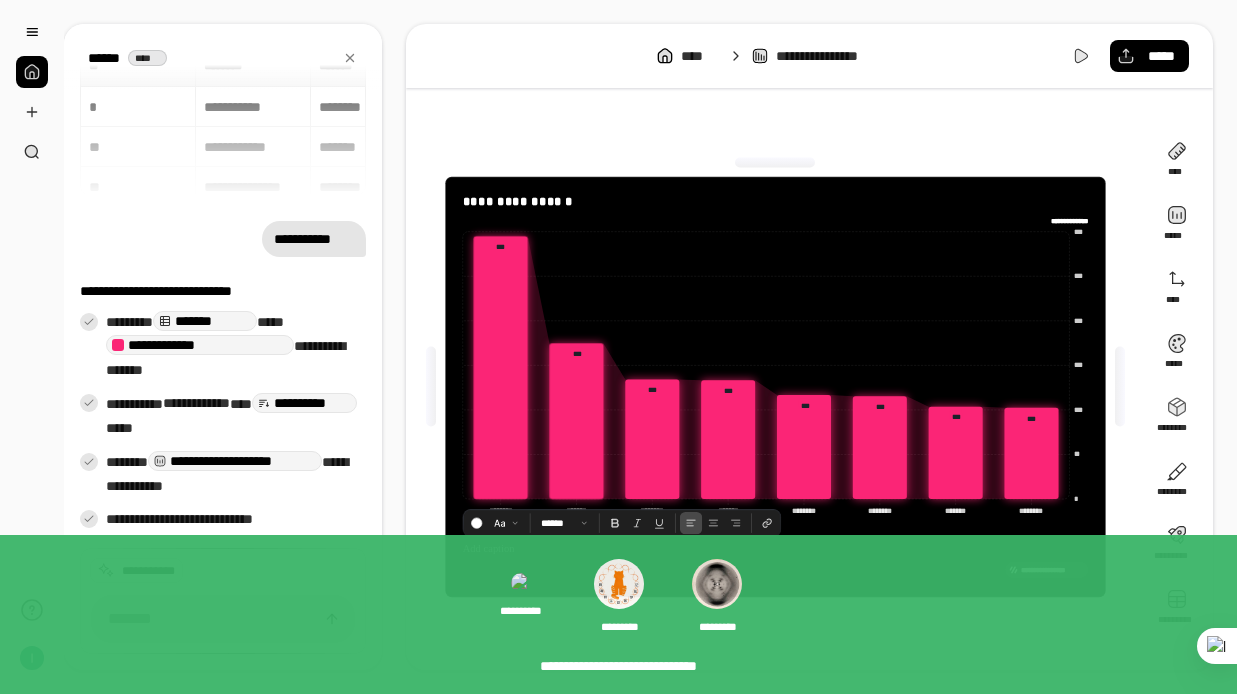 click on "**********" at bounding box center (775, 387) 